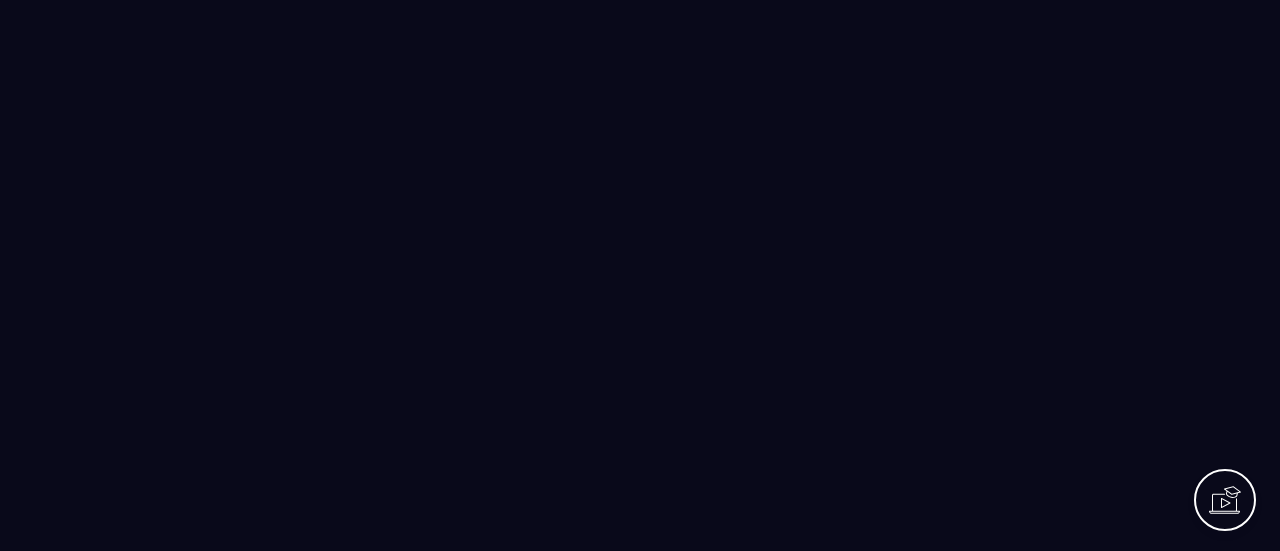 scroll, scrollTop: 0, scrollLeft: 0, axis: both 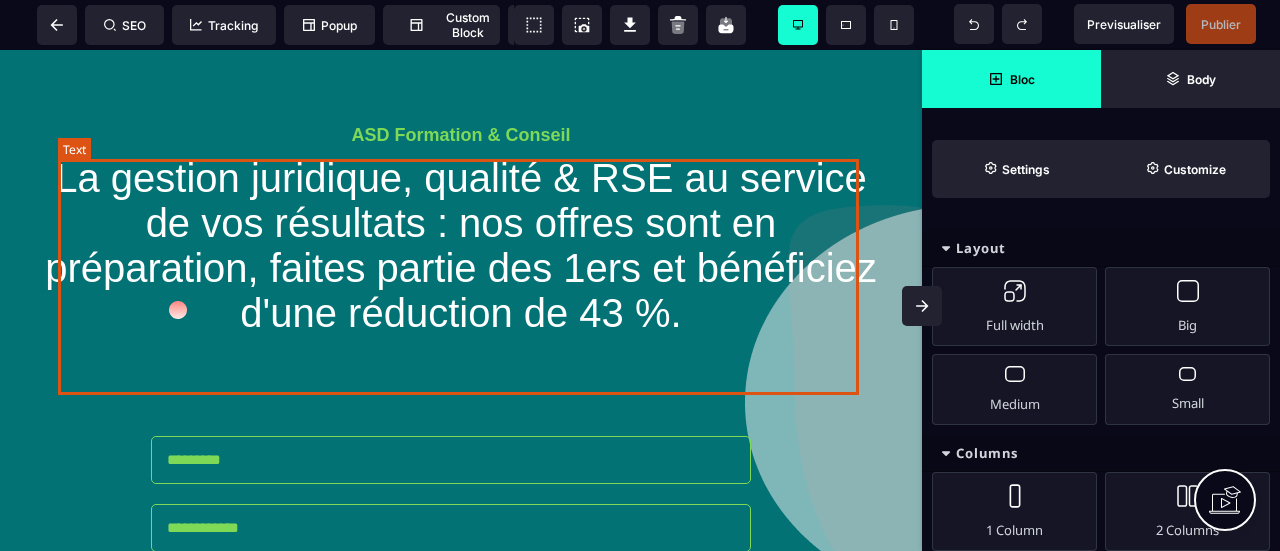 click on "La gestion juridique, qualité & RSE au service de vos résultats : nos offres sont en préparation, faites partie des 1ers et bénéficiez d'une réduction de 43 %." at bounding box center (466, 245) 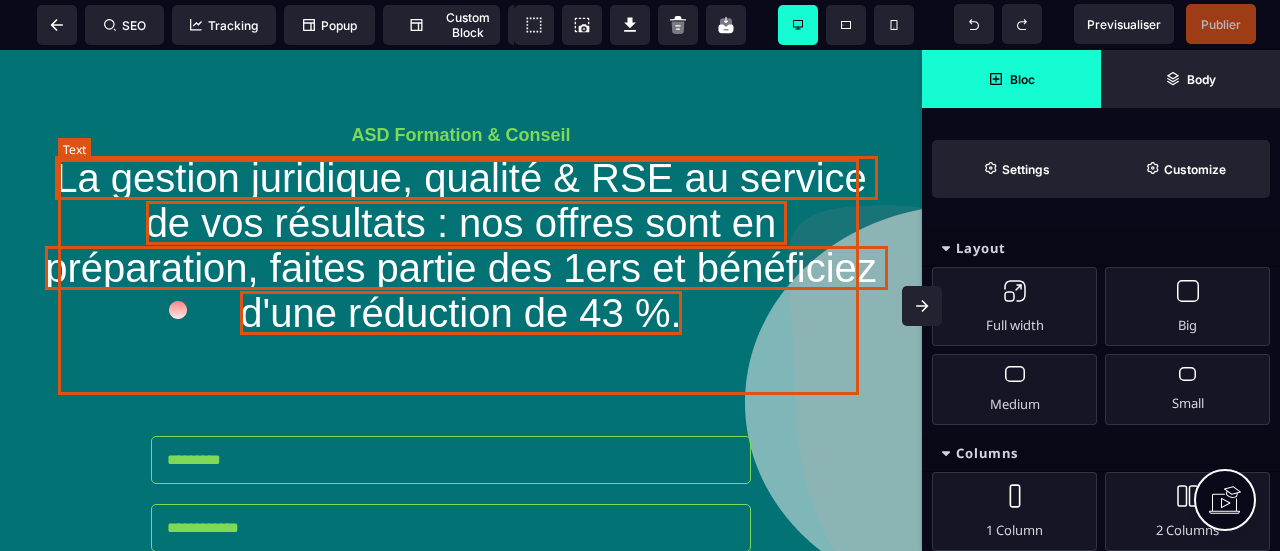 select 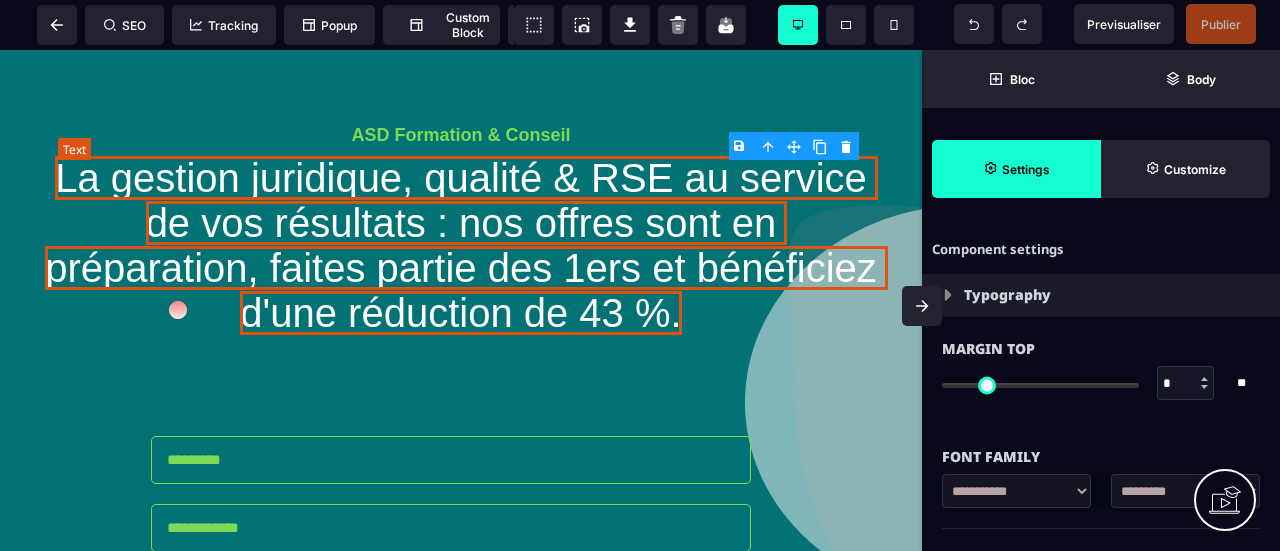 type on "*" 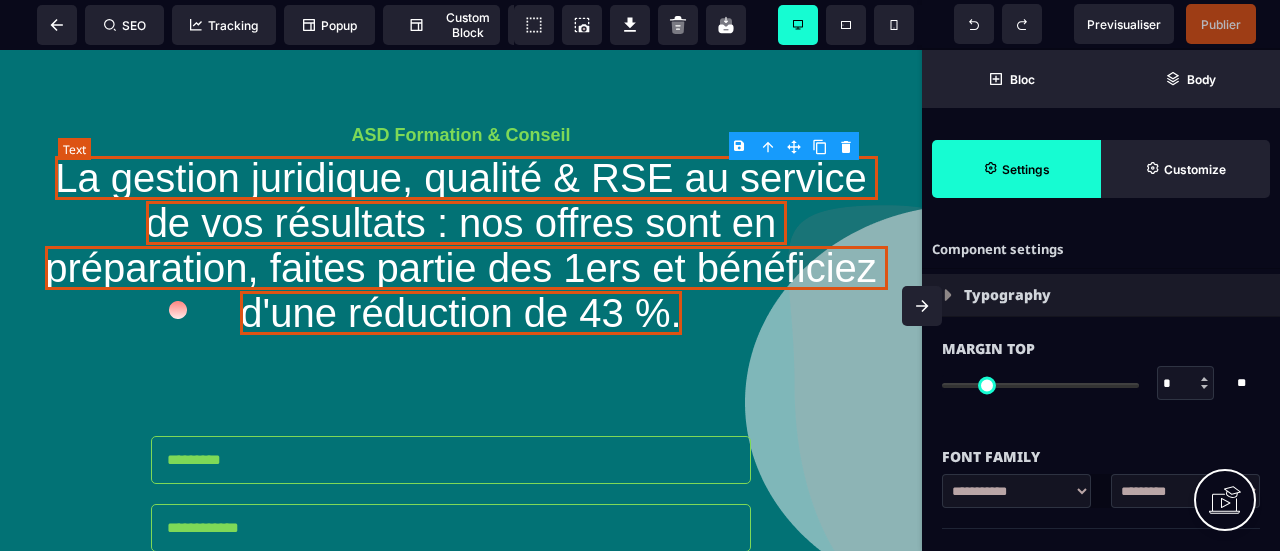 type on "*" 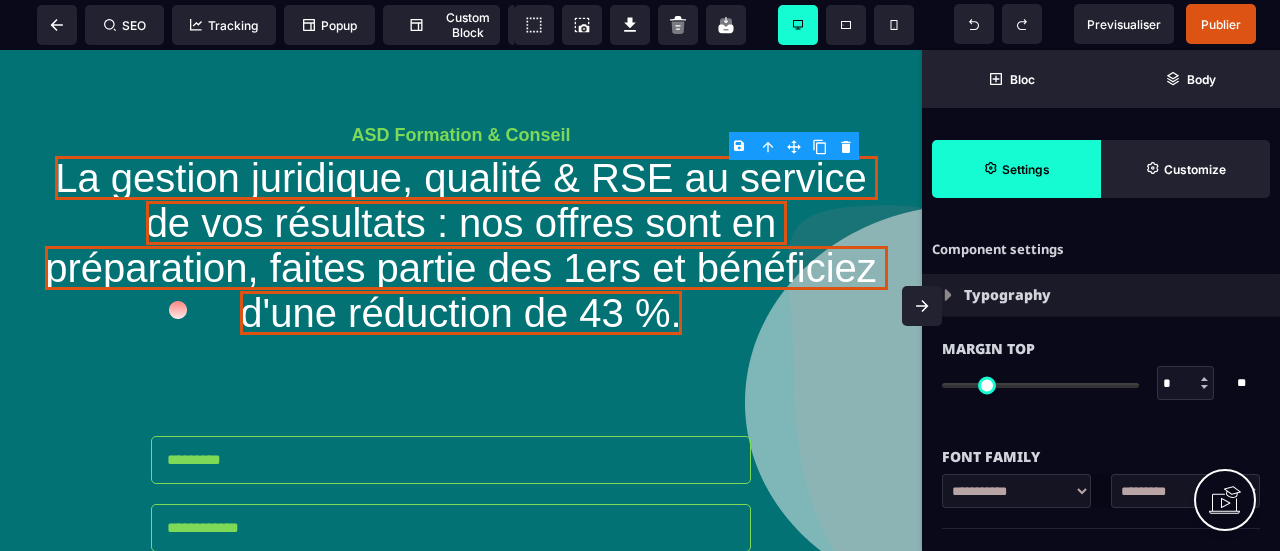 scroll, scrollTop: 200, scrollLeft: 0, axis: vertical 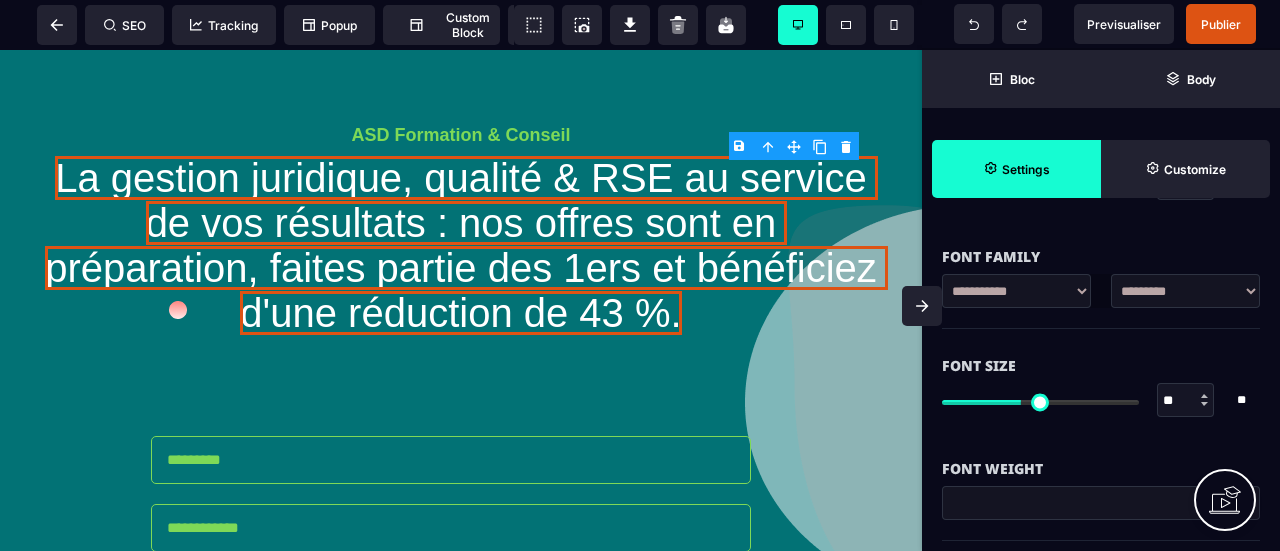 type on "**" 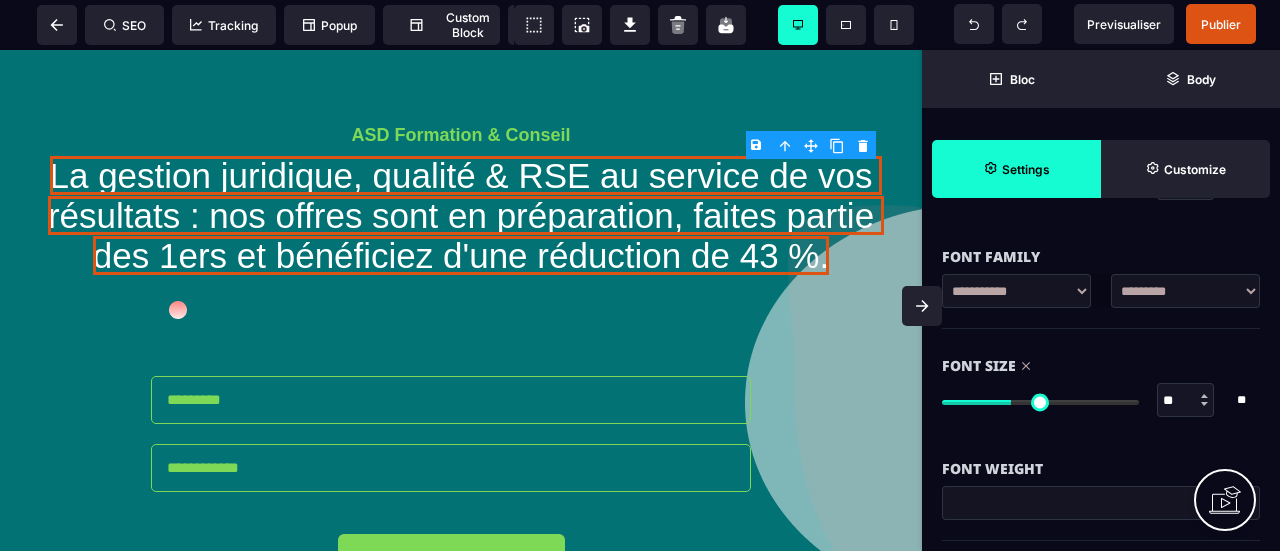 type on "**" 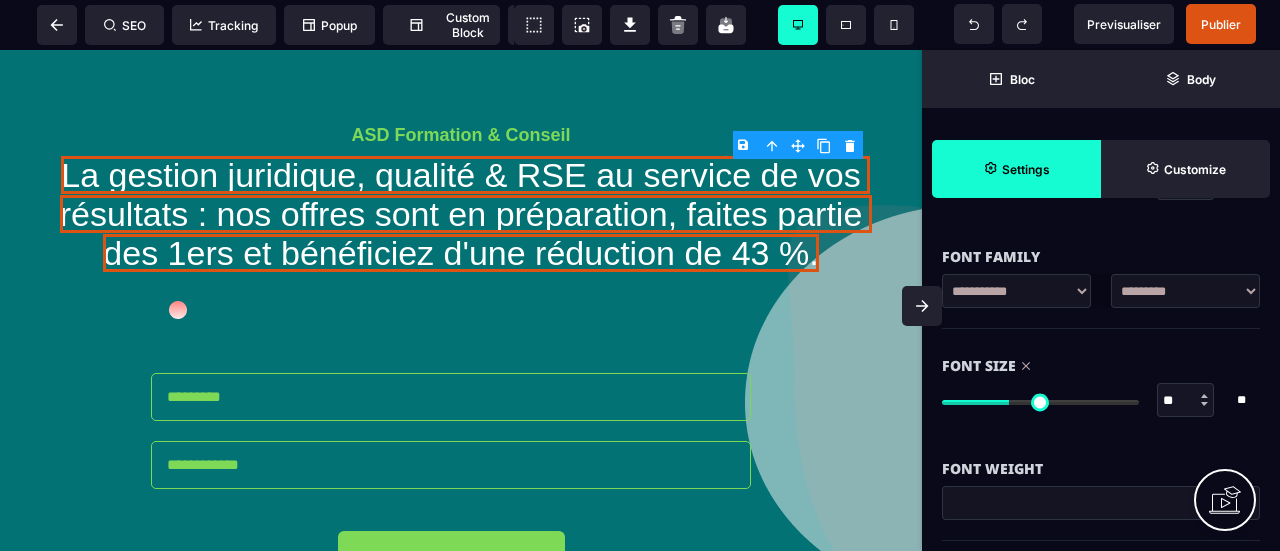 click at bounding box center (1040, 402) 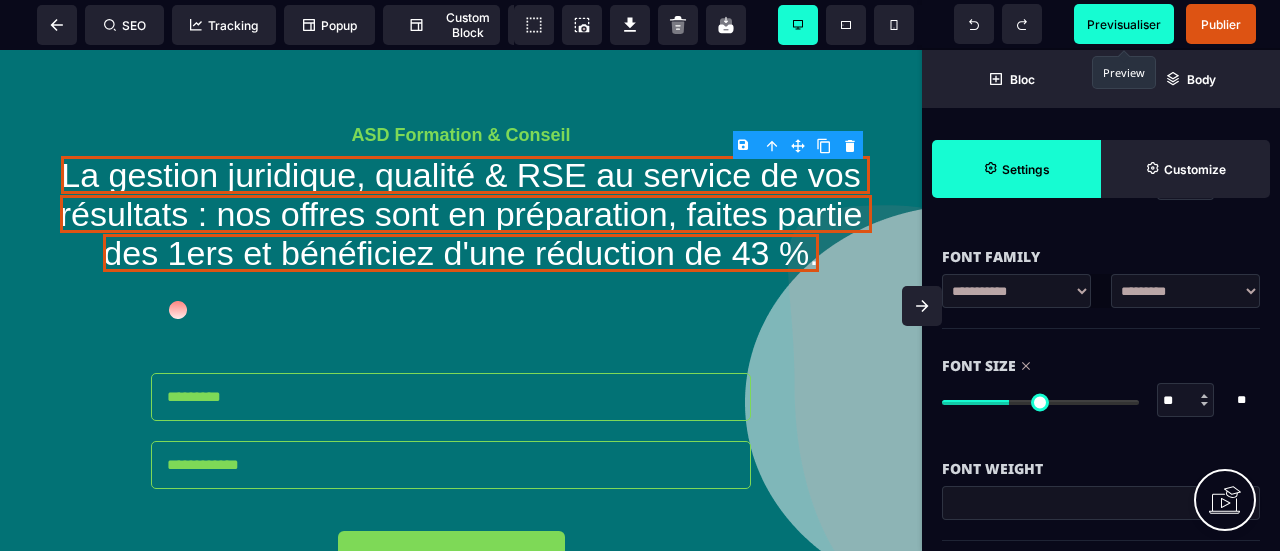 click on "Previsualiser" at bounding box center [1124, 24] 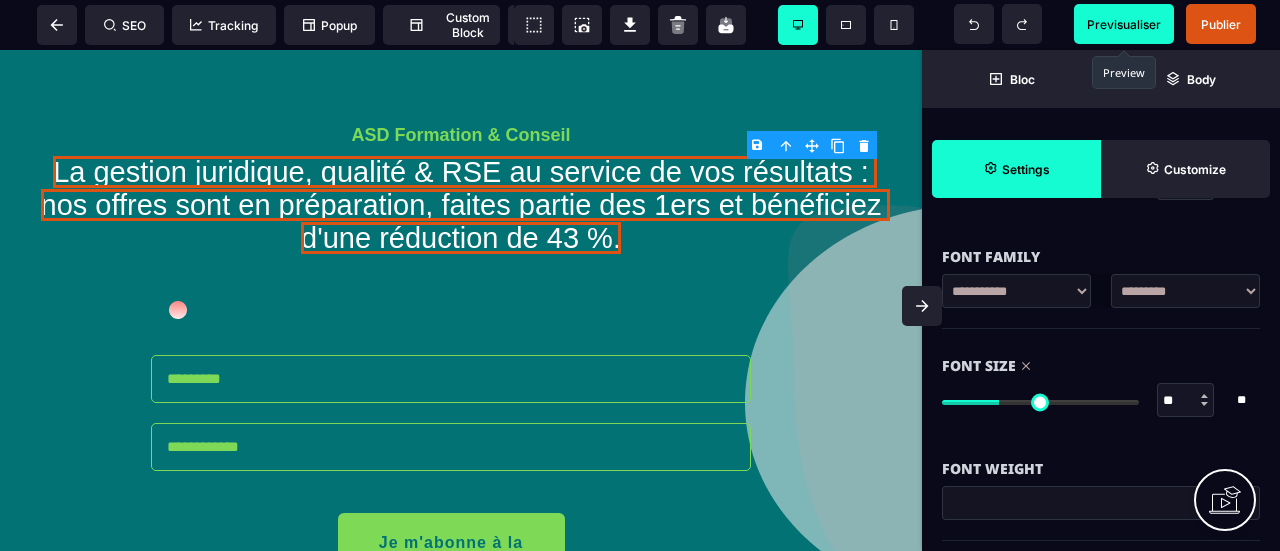 type on "**" 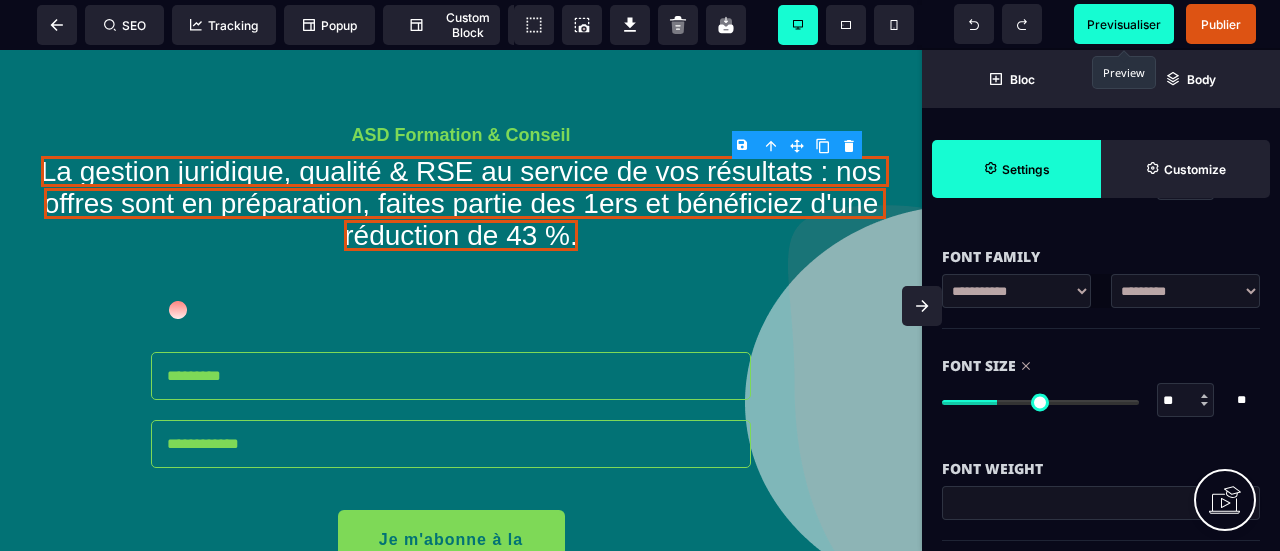 type on "**" 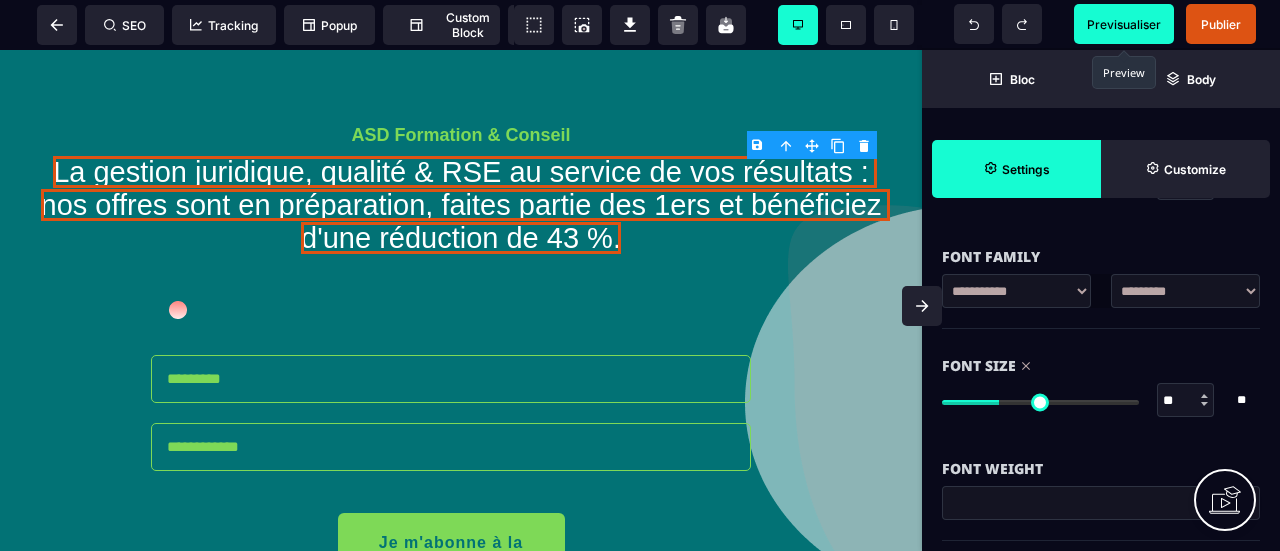 type on "**" 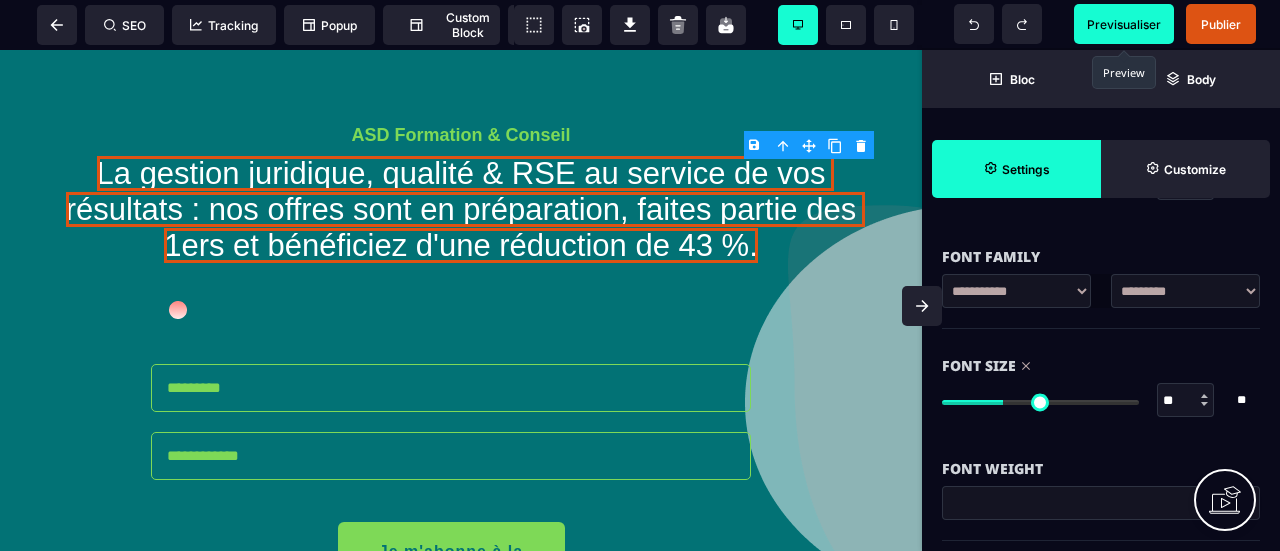 type on "**" 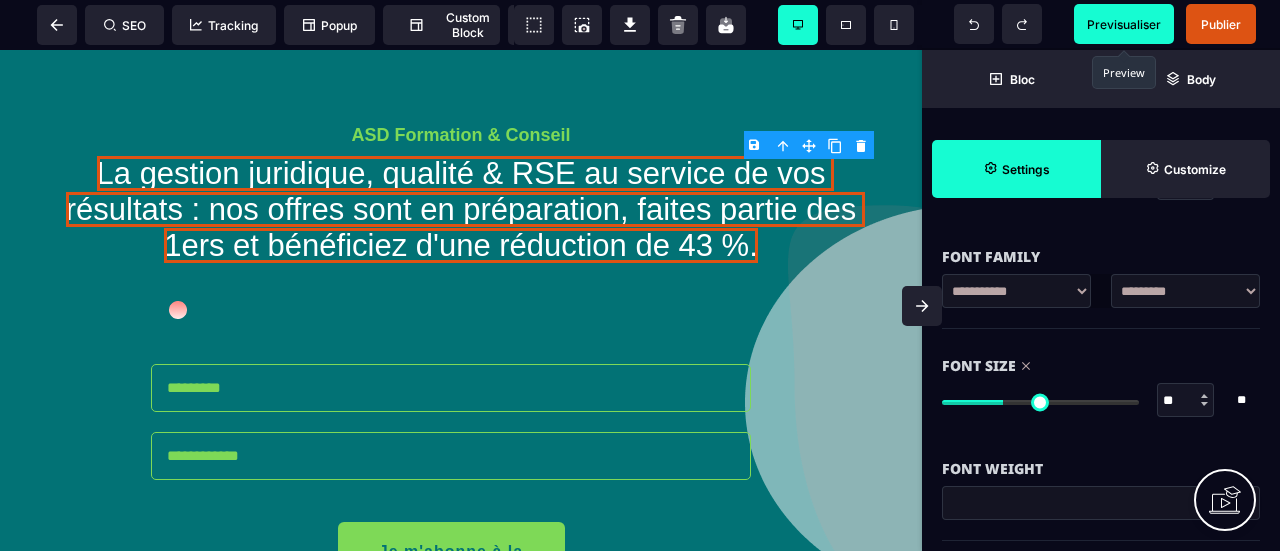 type on "**" 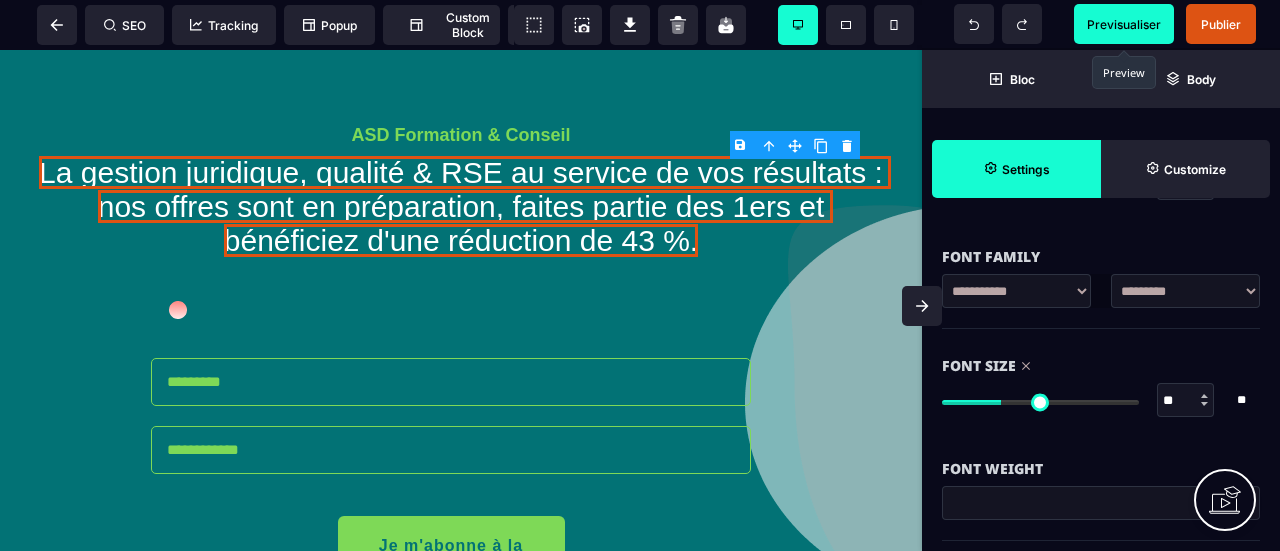 type on "**" 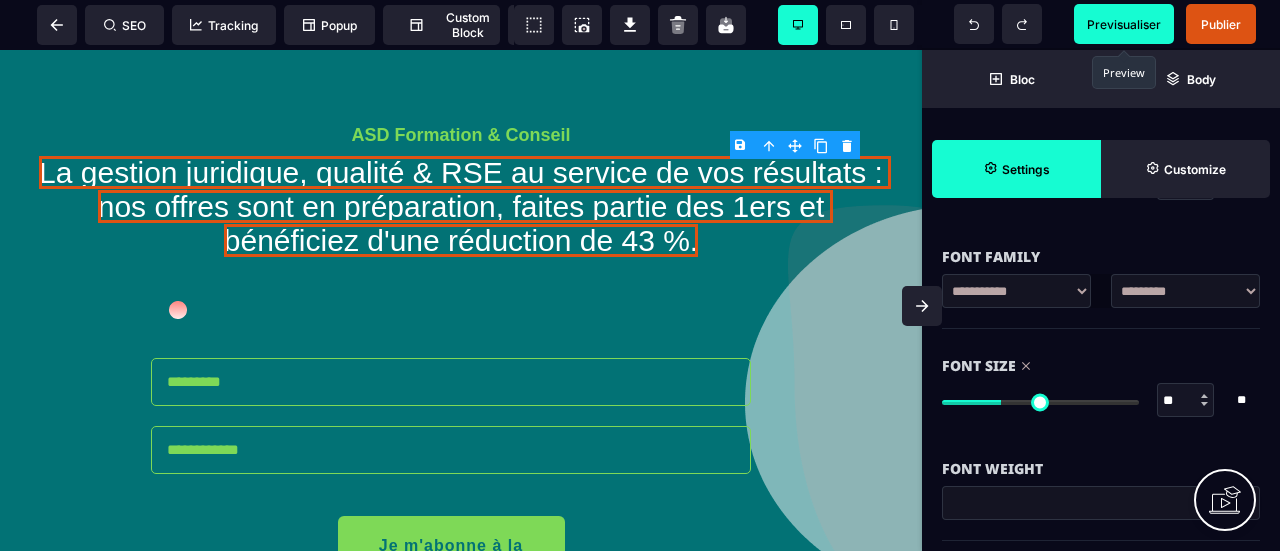 click at bounding box center [1040, 402] 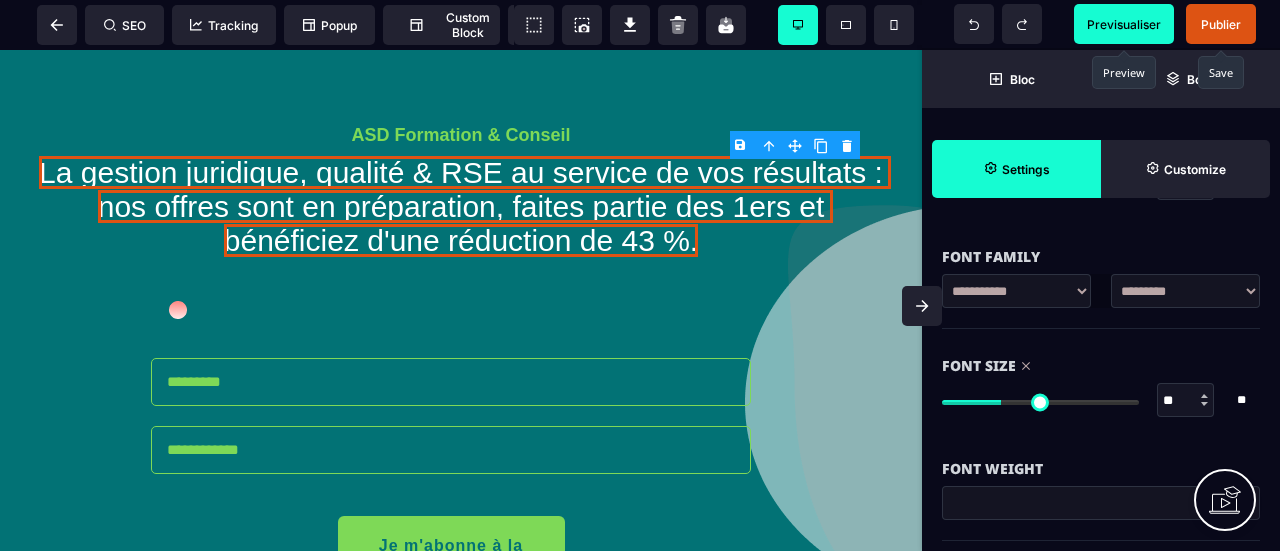 click on "Publier" at bounding box center [1221, 24] 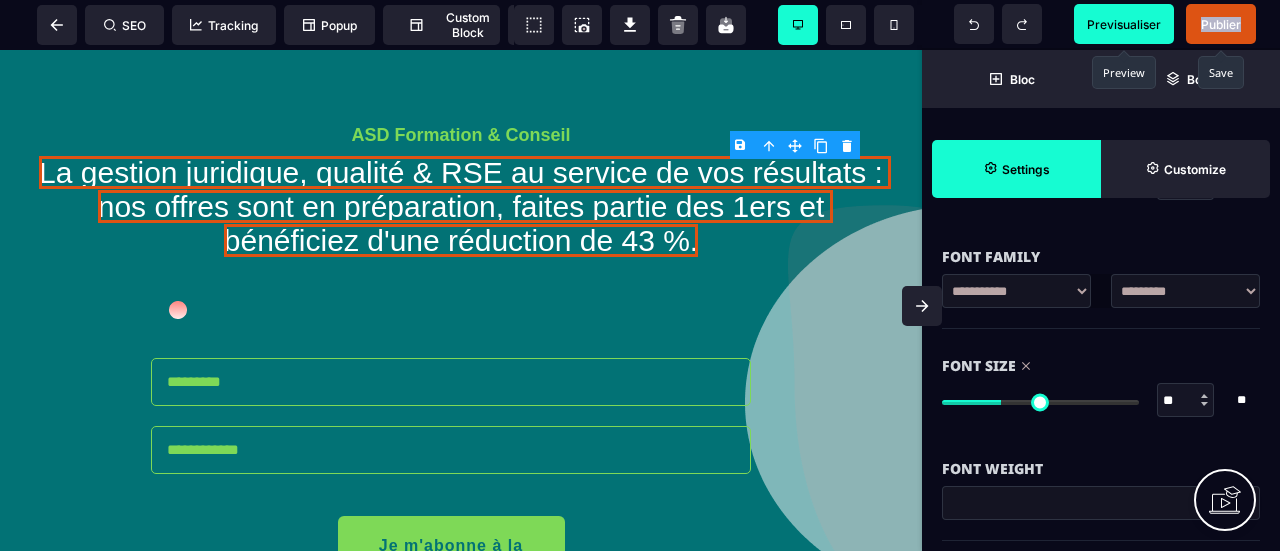 click on "Publier" at bounding box center [1221, 24] 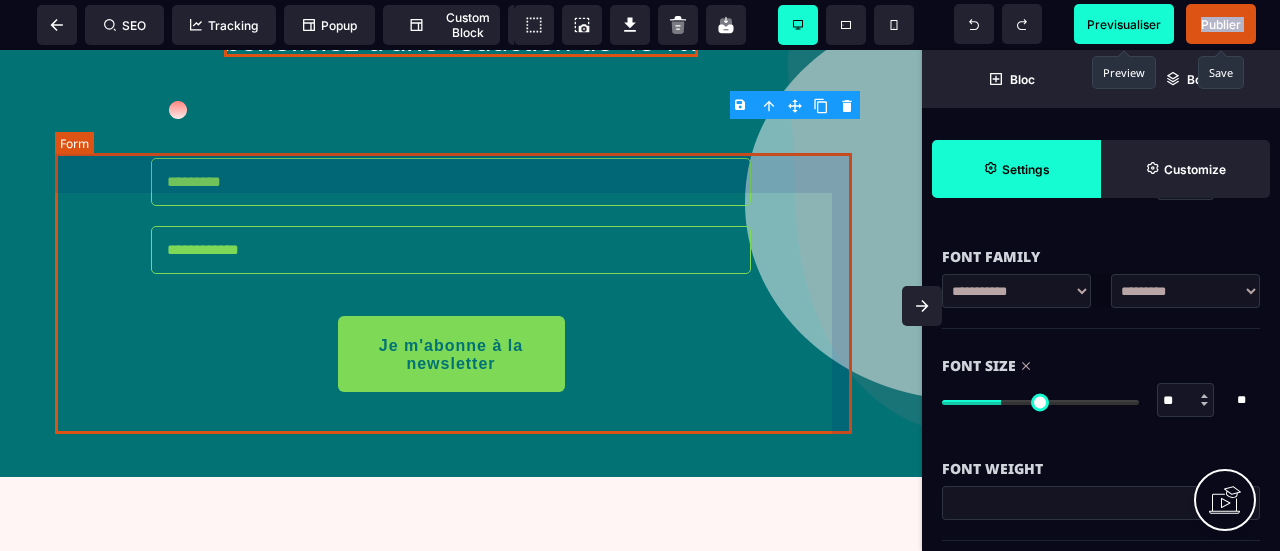 scroll, scrollTop: 0, scrollLeft: 0, axis: both 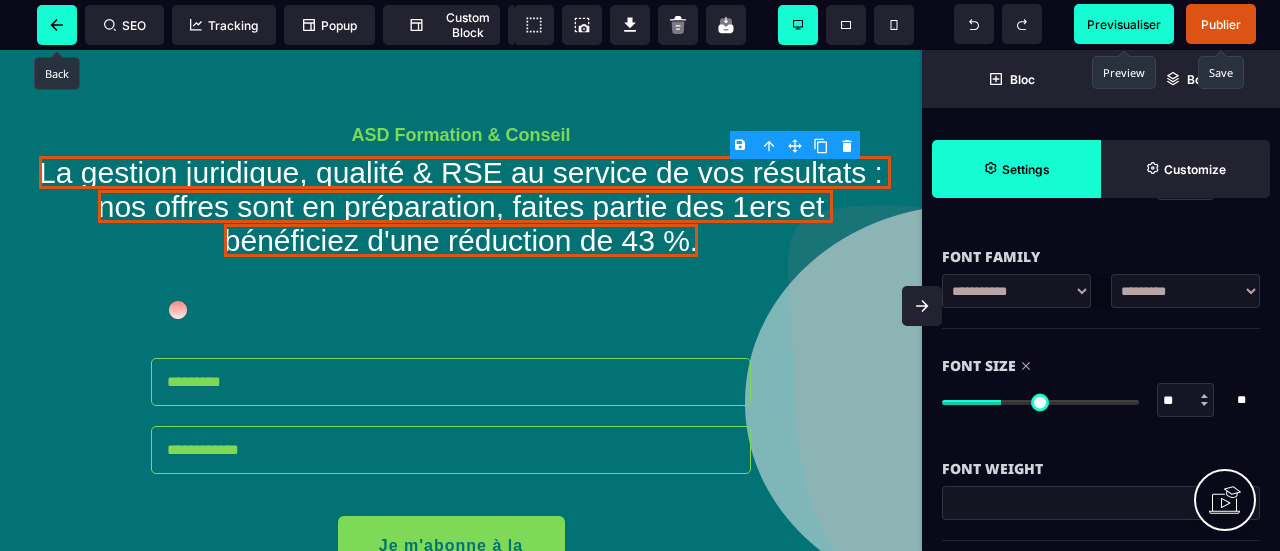 click at bounding box center (57, 25) 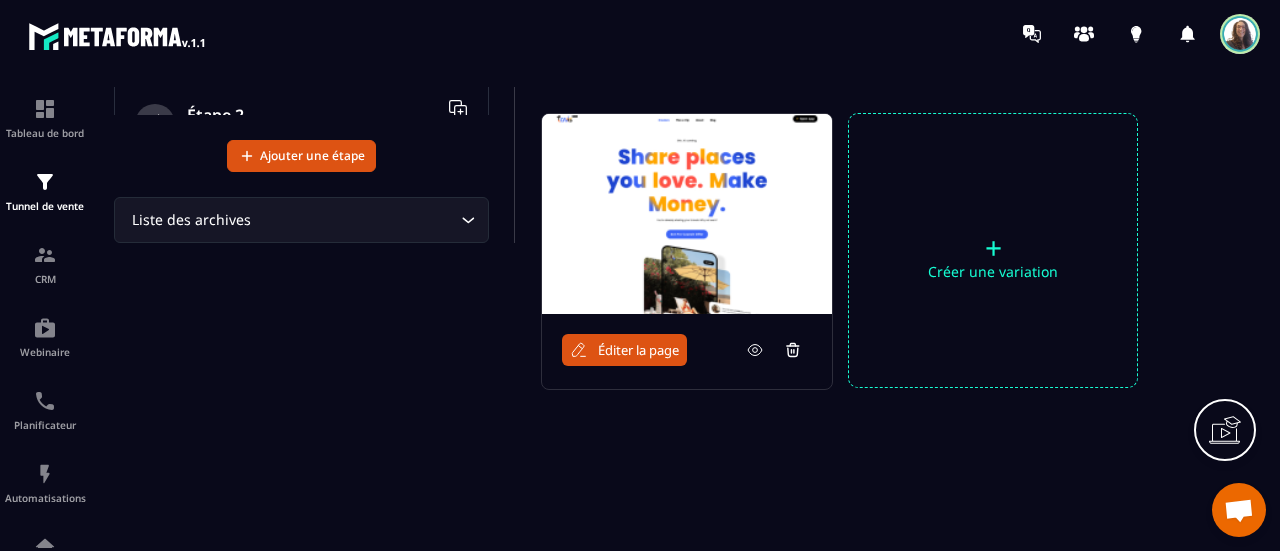 scroll, scrollTop: 248, scrollLeft: 0, axis: vertical 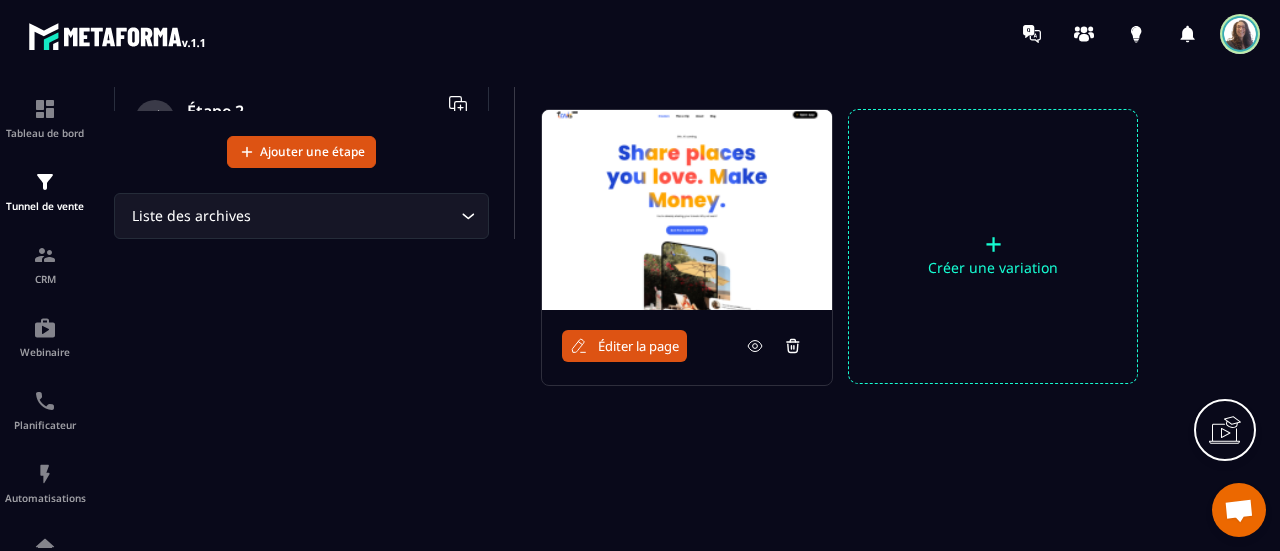 click at bounding box center [755, 346] 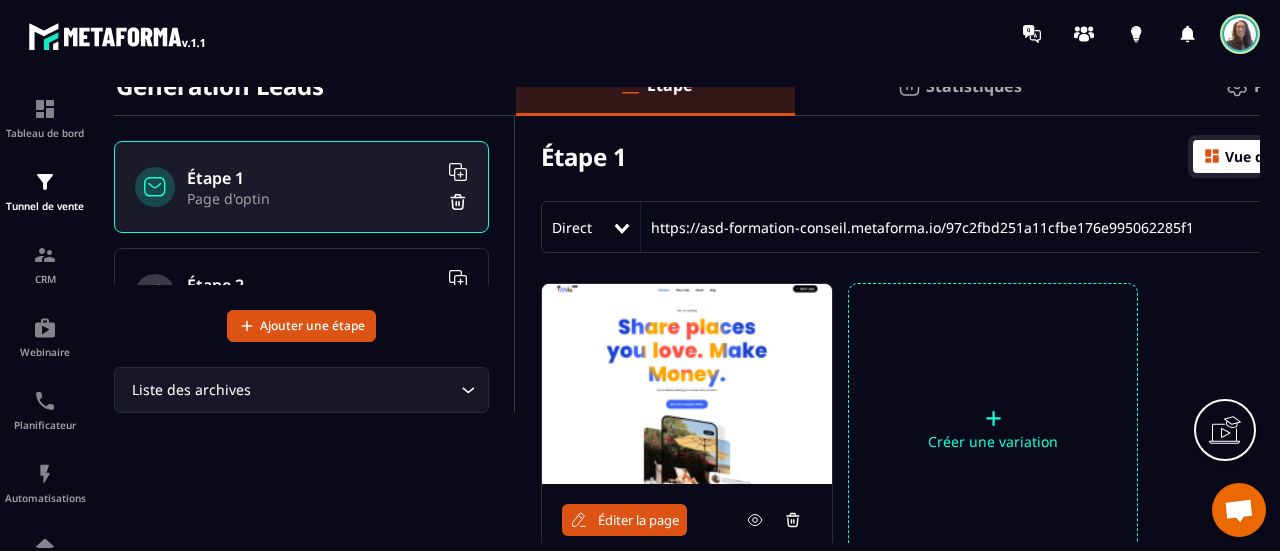 scroll, scrollTop: 200, scrollLeft: 0, axis: vertical 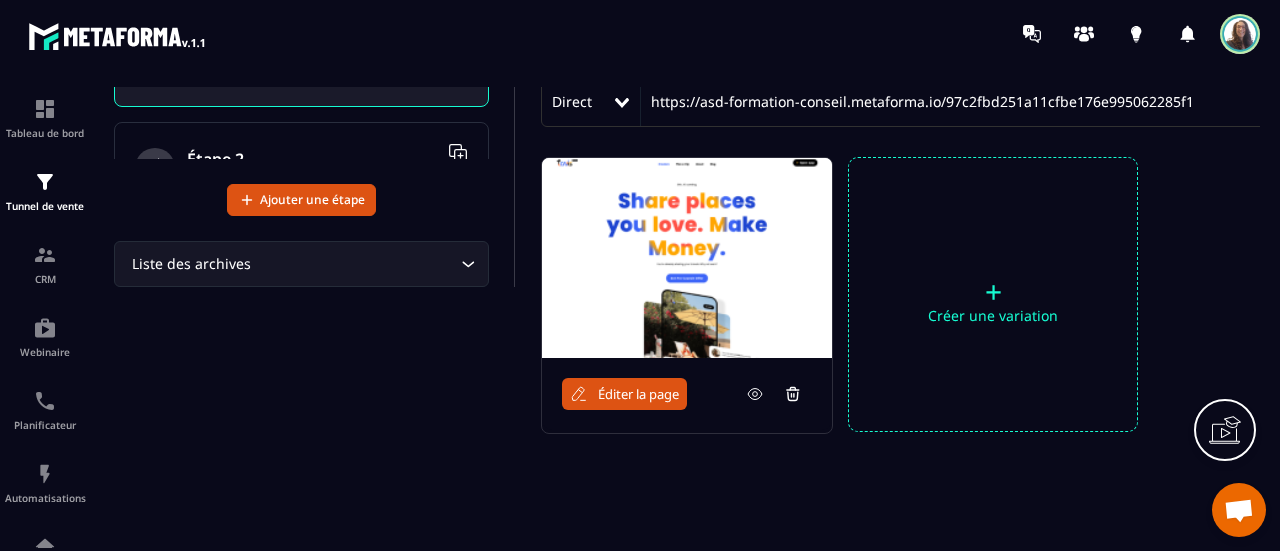 click 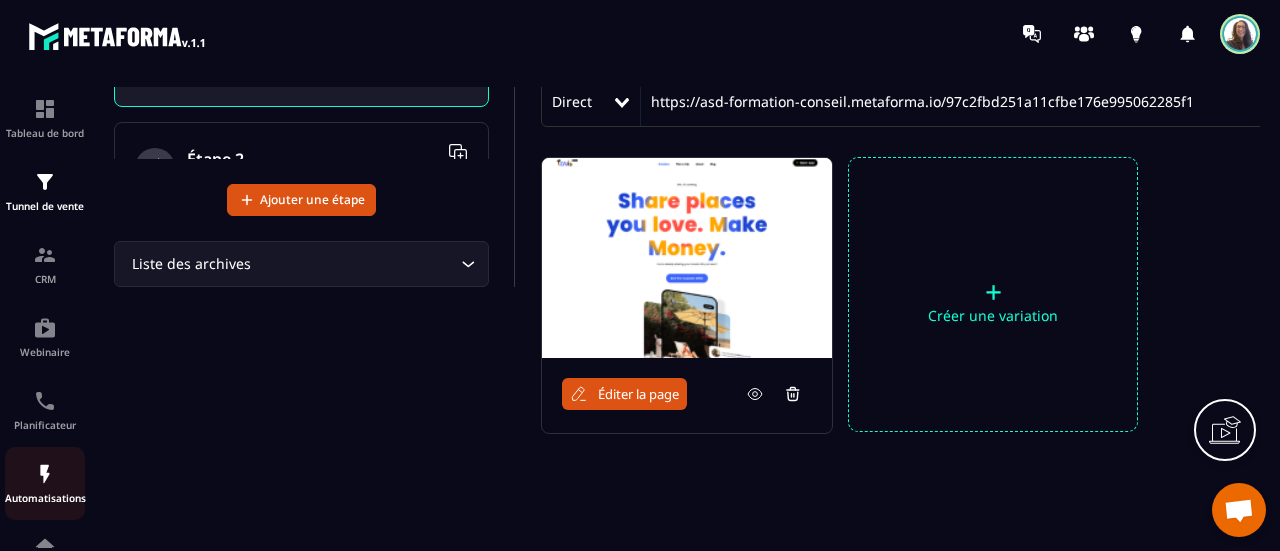 click on "Automatisations" at bounding box center [45, 483] 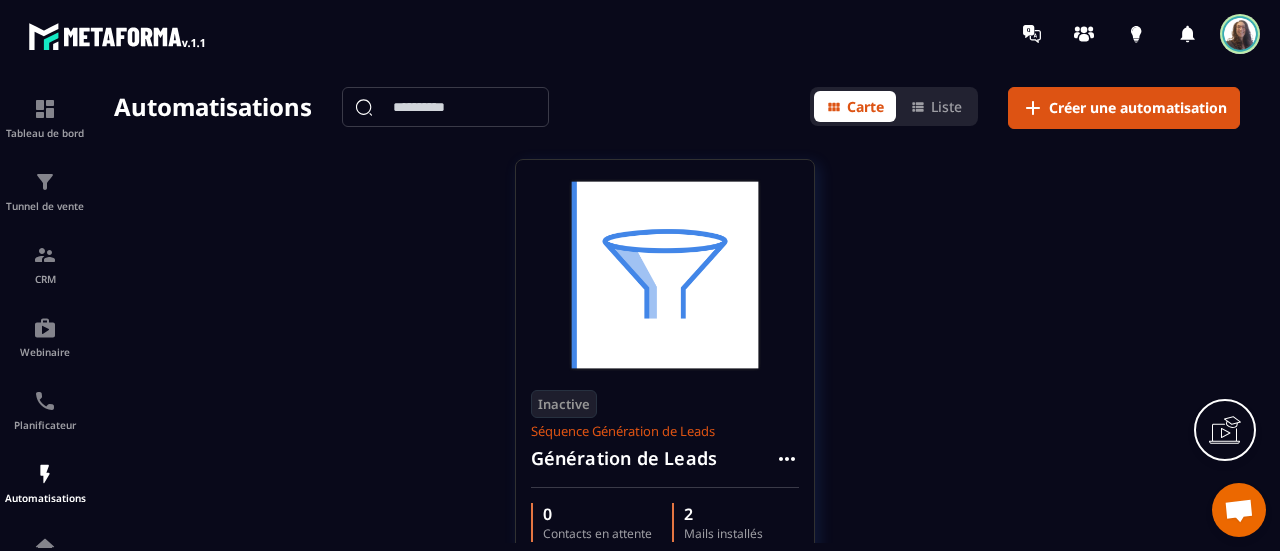 scroll, scrollTop: 97, scrollLeft: 0, axis: vertical 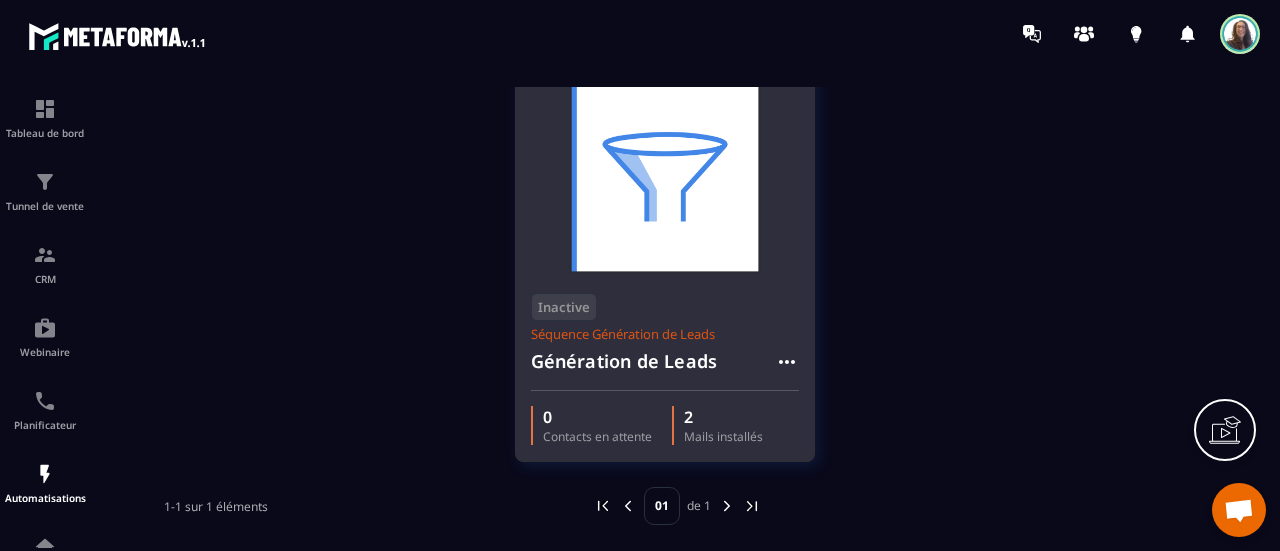 click on "Mails installés" at bounding box center [723, 436] 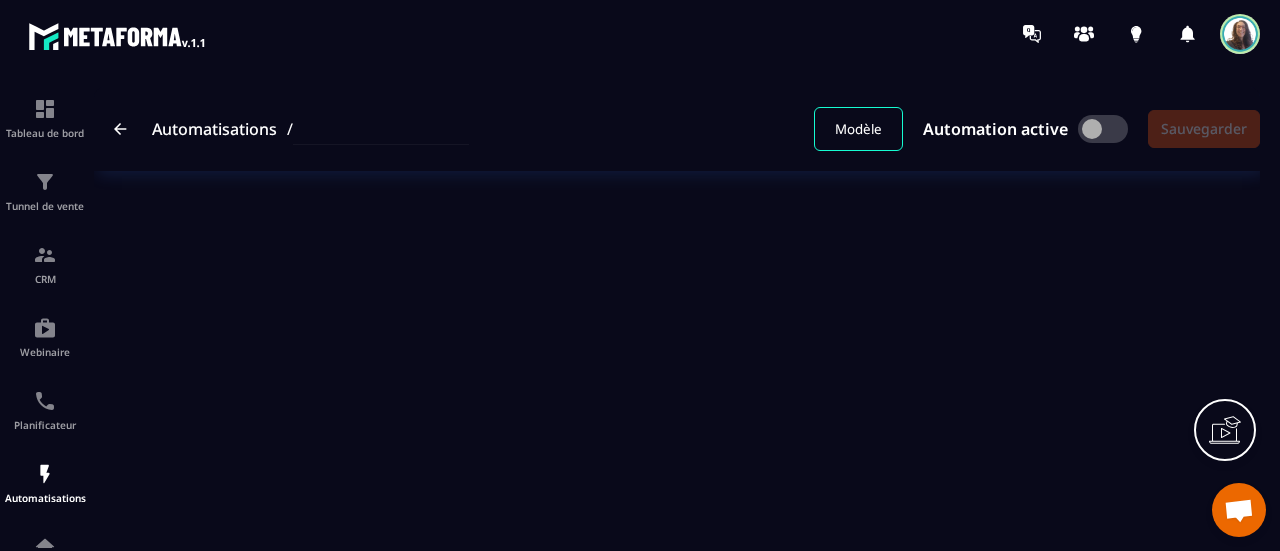 type on "**********" 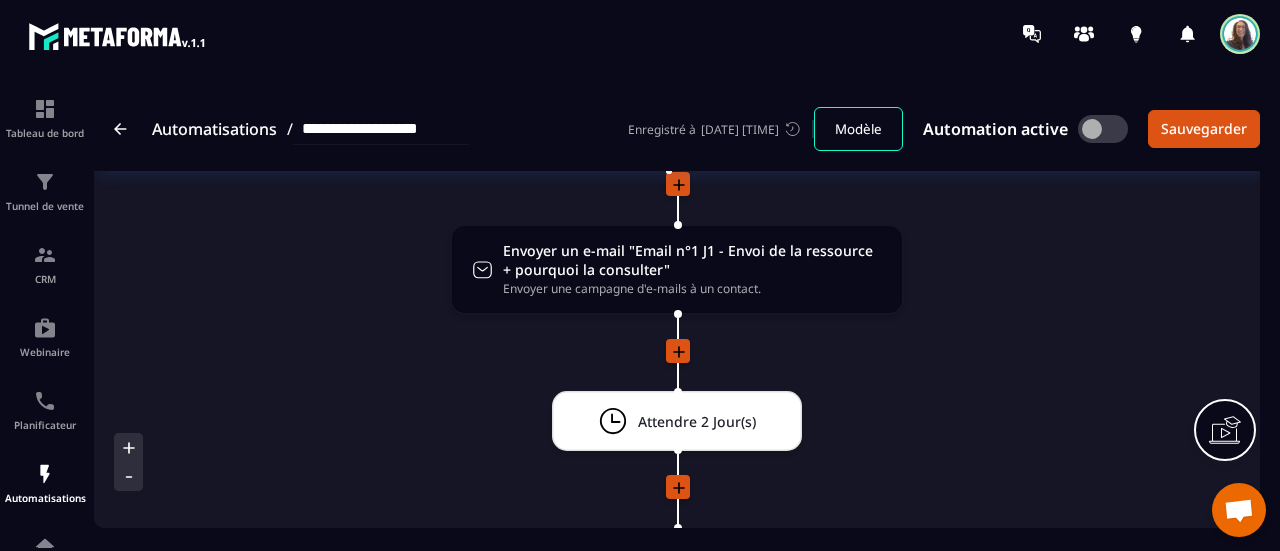scroll, scrollTop: 200, scrollLeft: 0, axis: vertical 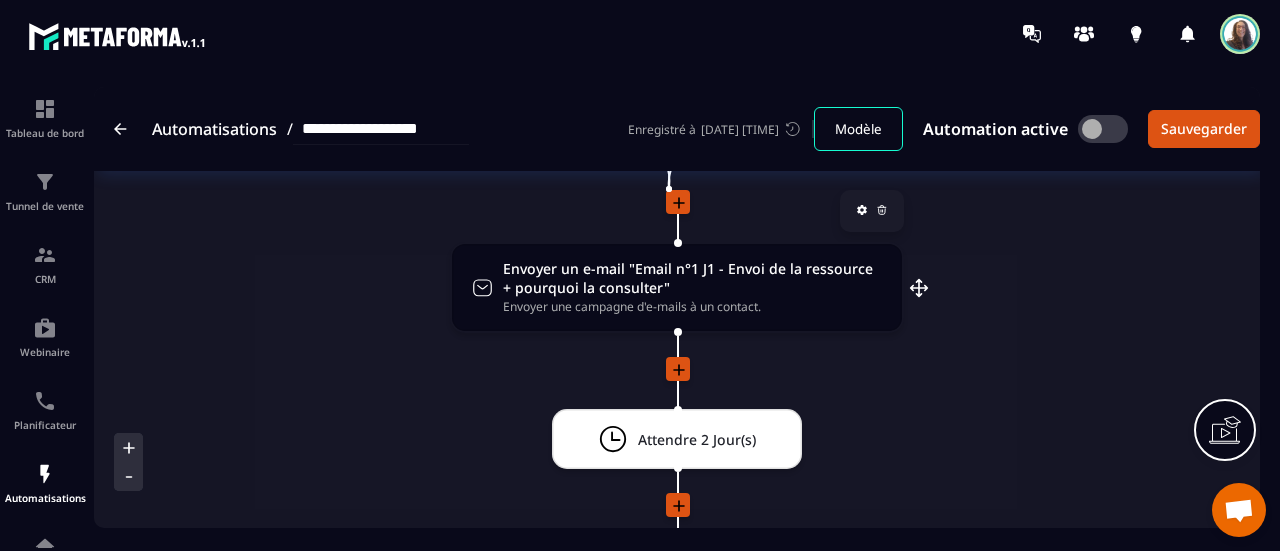 click on "Envoyer un e-mail "Email n°1 J1 - Envoi de la ressource + pourquoi la consulter"" at bounding box center (692, 278) 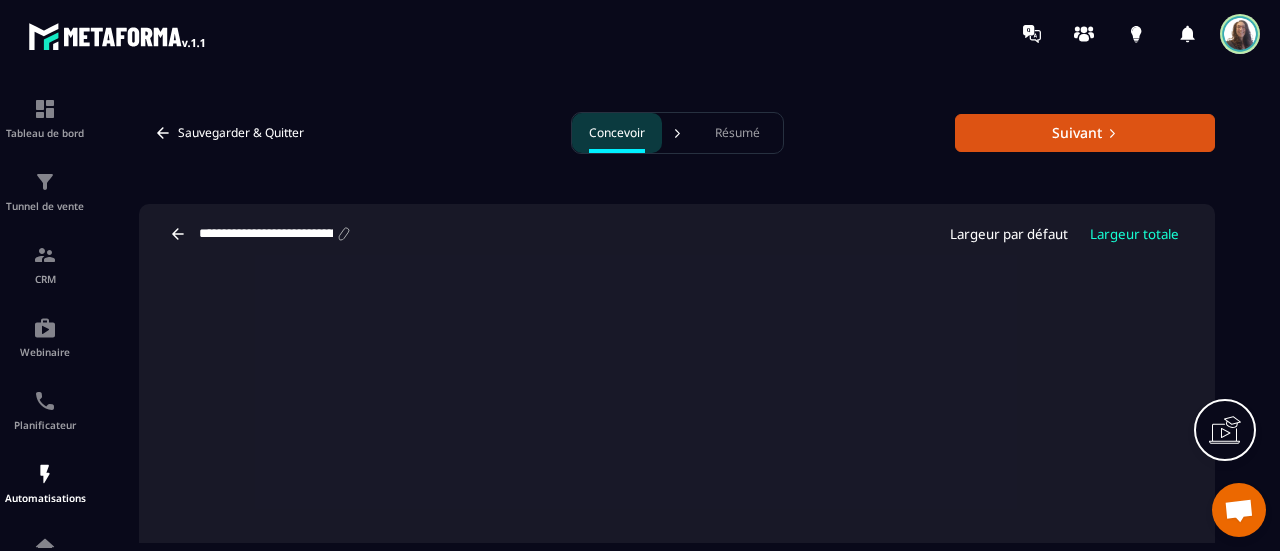click 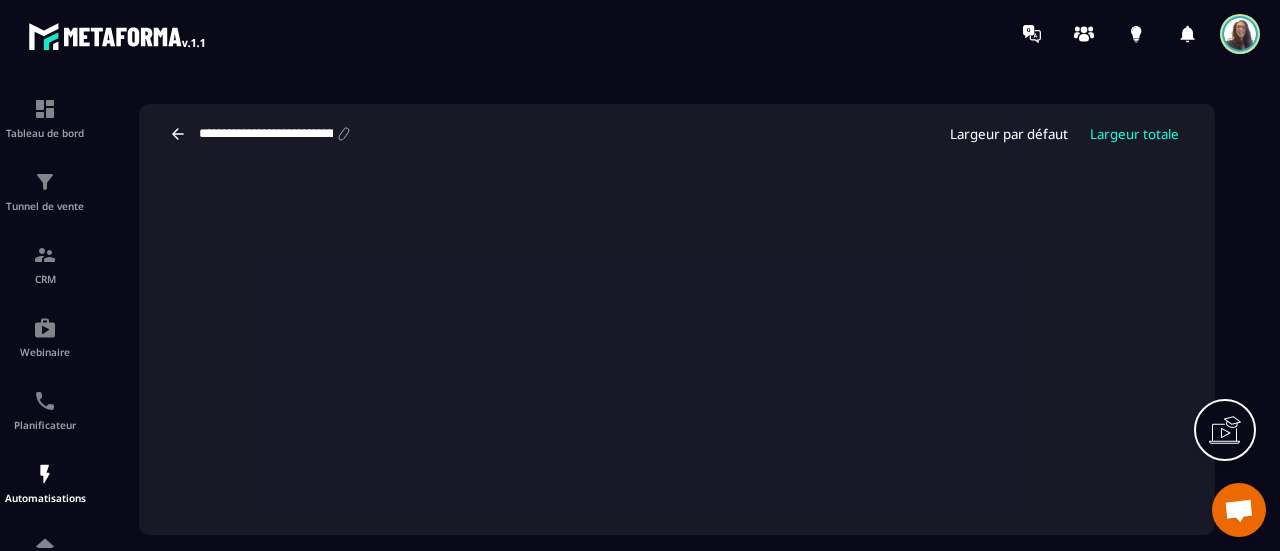 scroll, scrollTop: 0, scrollLeft: 0, axis: both 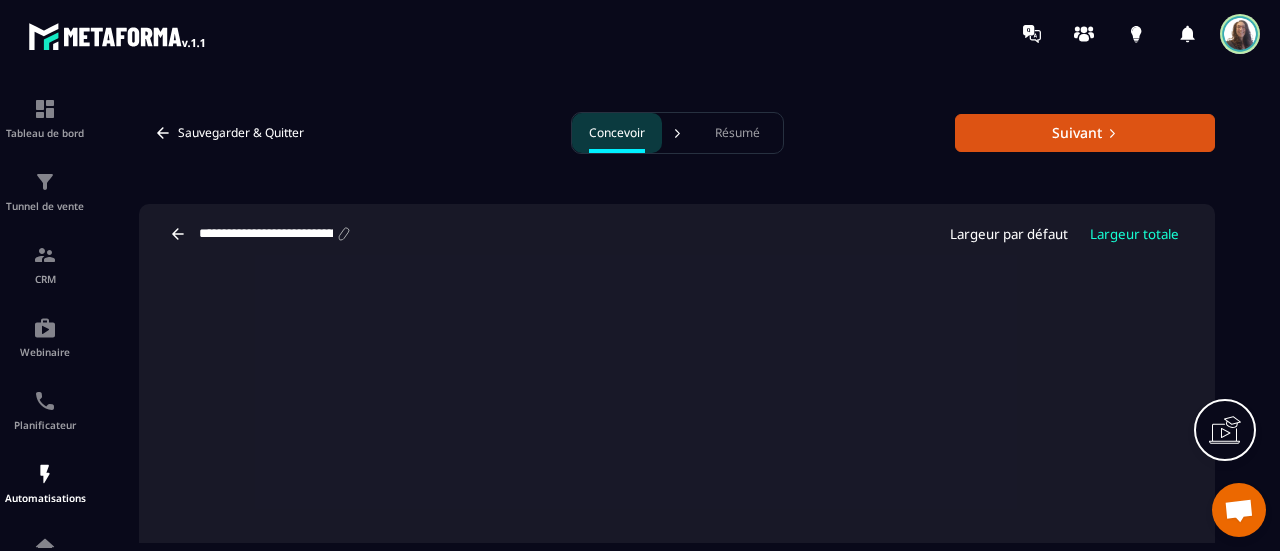 click on "Résumé" at bounding box center [737, 133] 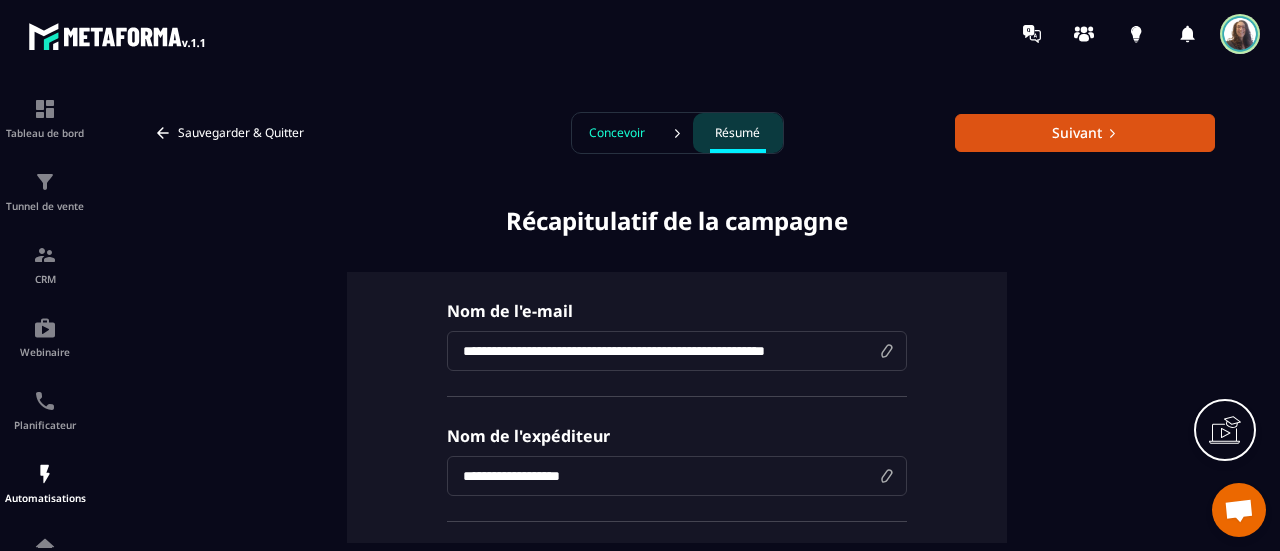 click on "**********" at bounding box center (677, 351) 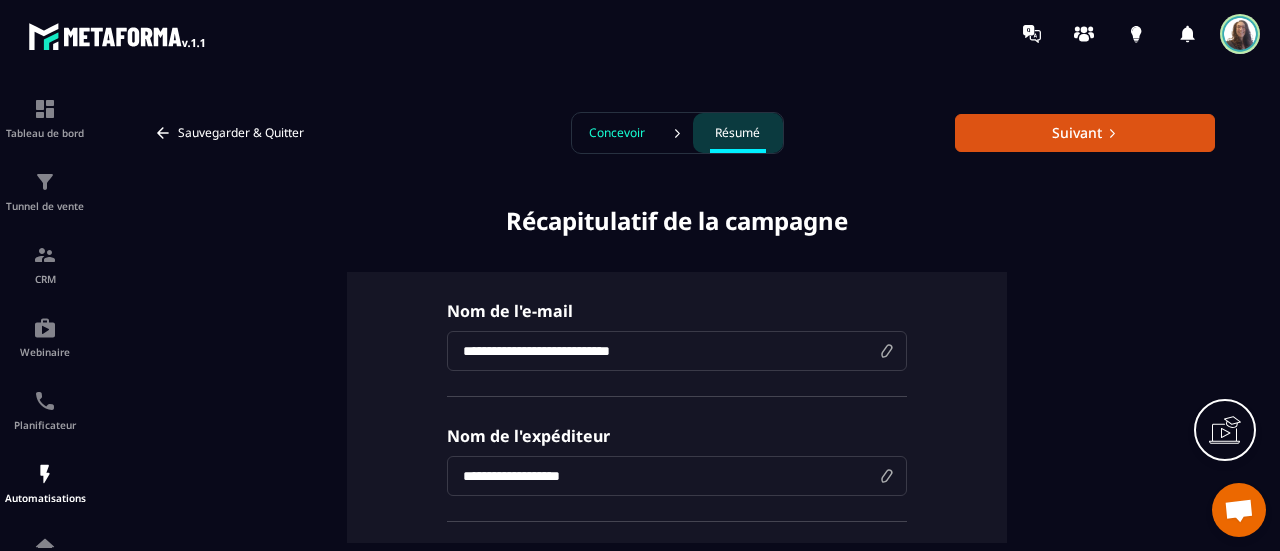 type on "**********" 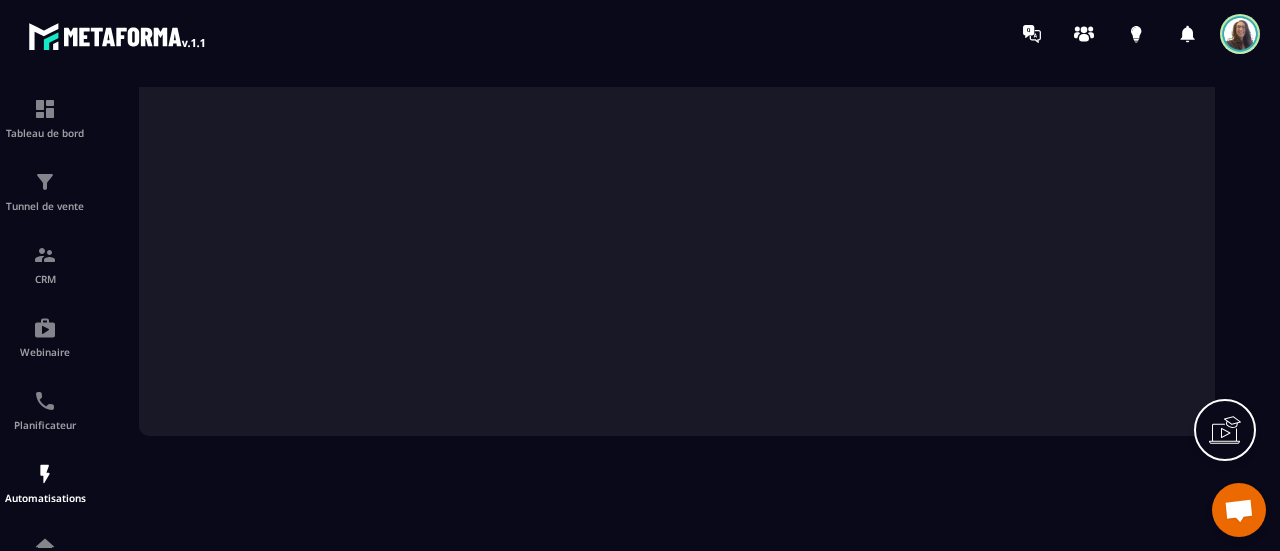 scroll, scrollTop: 0, scrollLeft: 0, axis: both 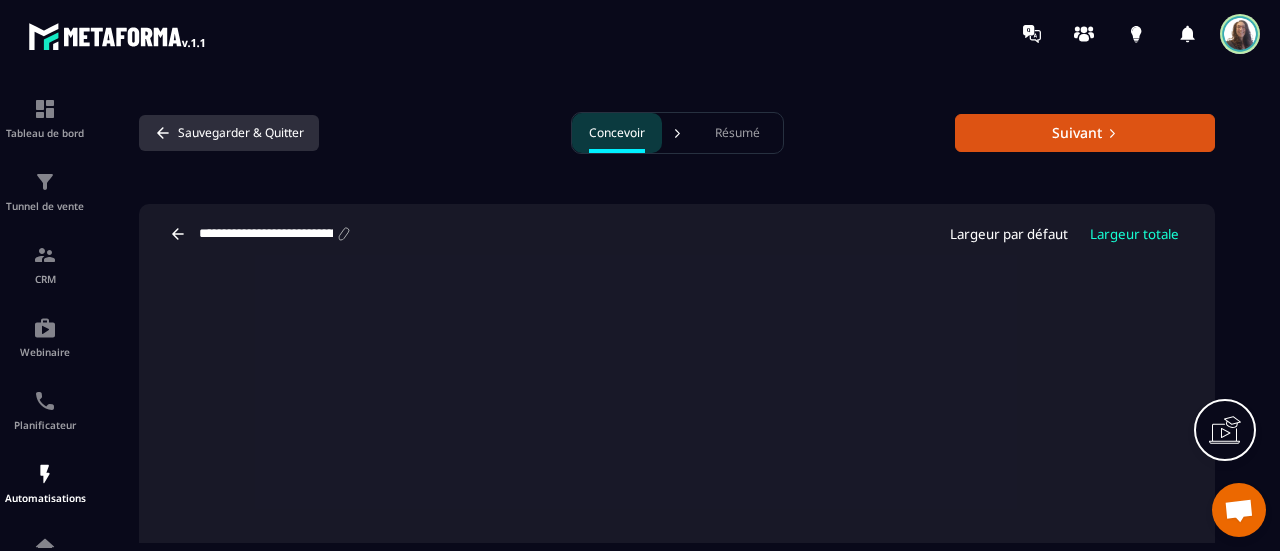 click on "Sauvegarder & Quitter" at bounding box center [229, 133] 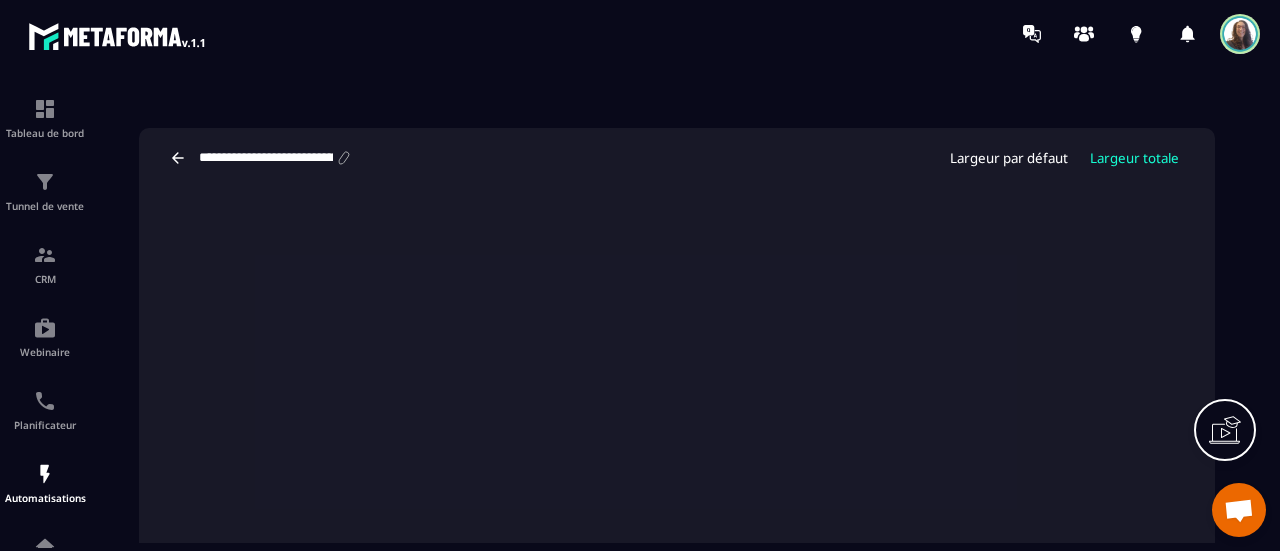 scroll, scrollTop: 199, scrollLeft: 0, axis: vertical 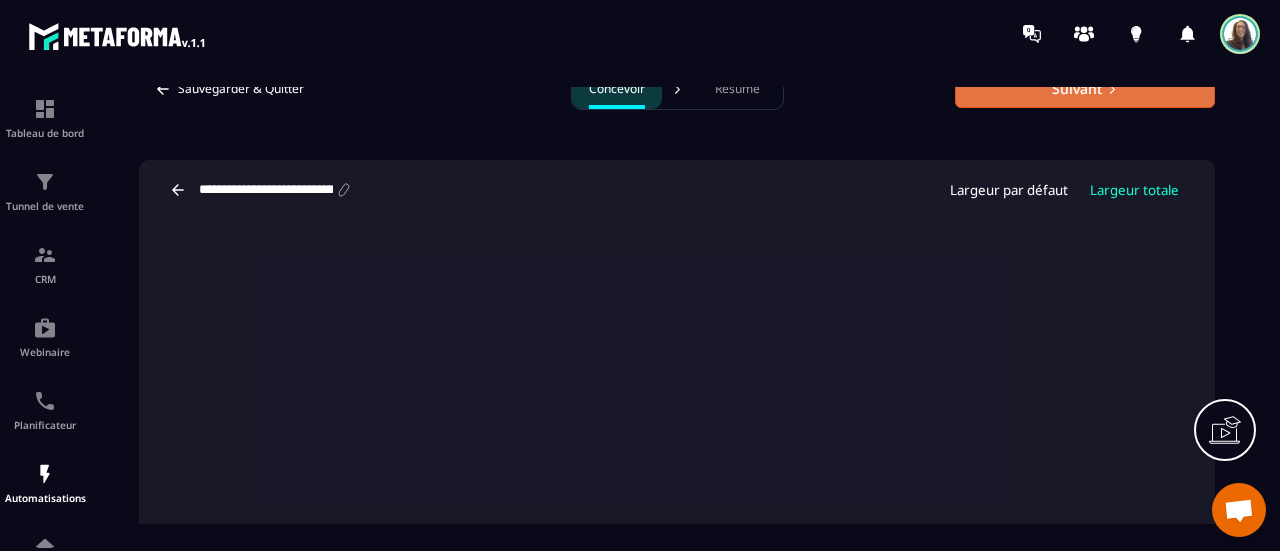 click on "Suivant" at bounding box center (1085, 89) 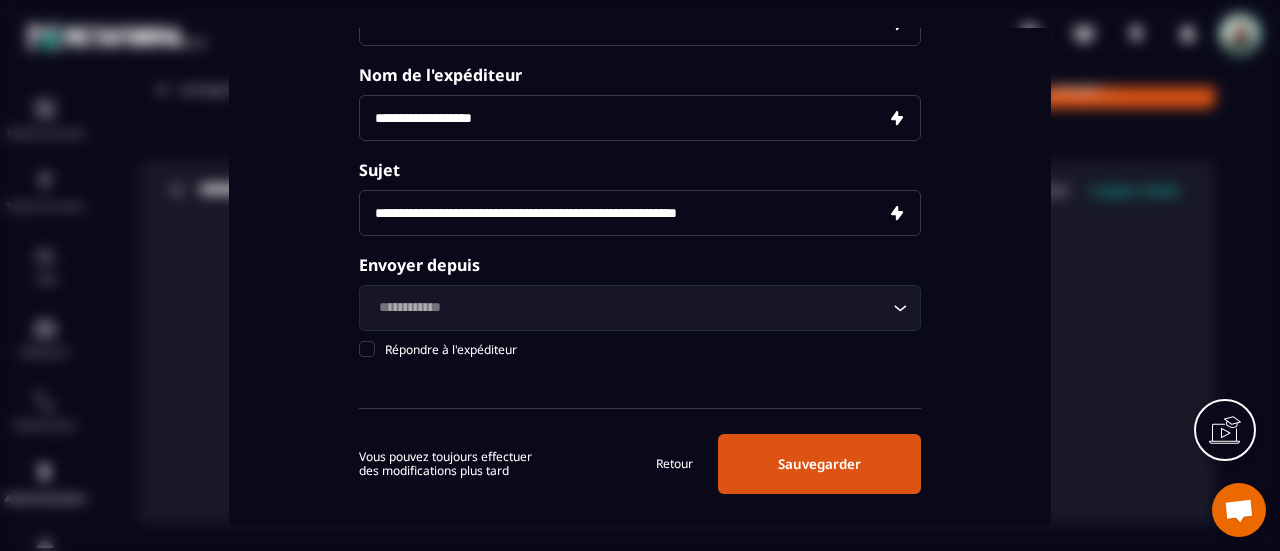 scroll, scrollTop: 196, scrollLeft: 0, axis: vertical 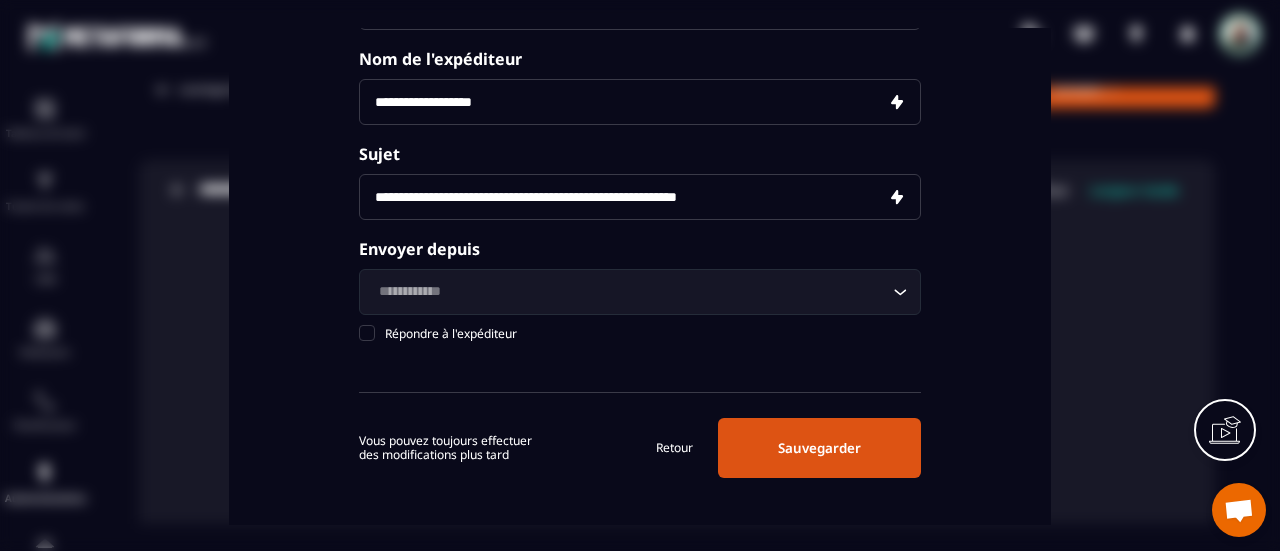 click on "Retour" at bounding box center (674, 448) 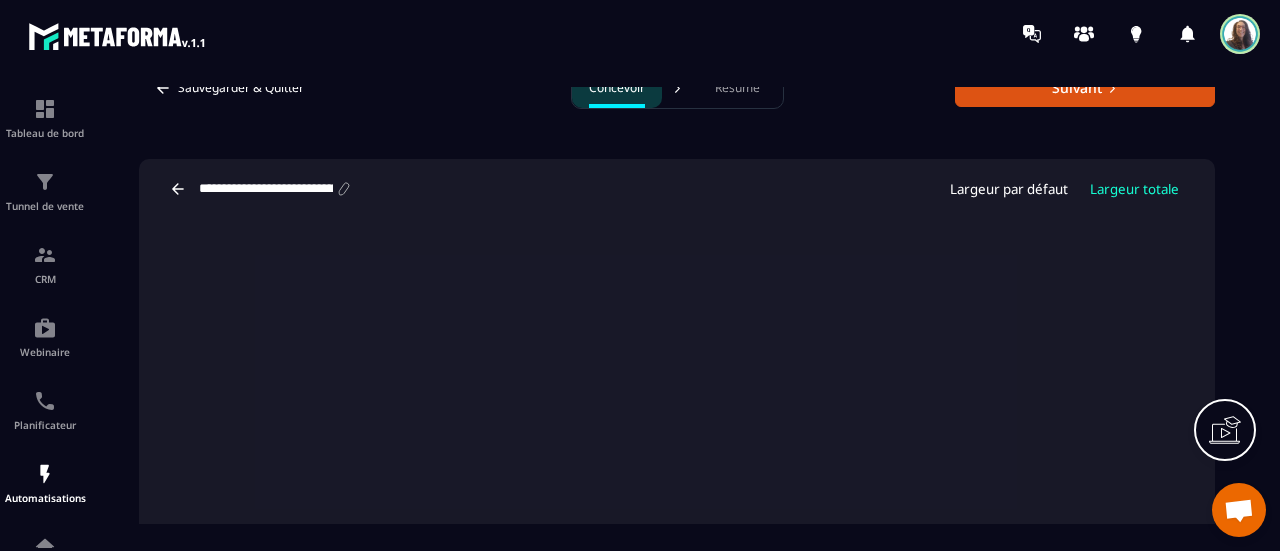 scroll, scrollTop: 0, scrollLeft: 0, axis: both 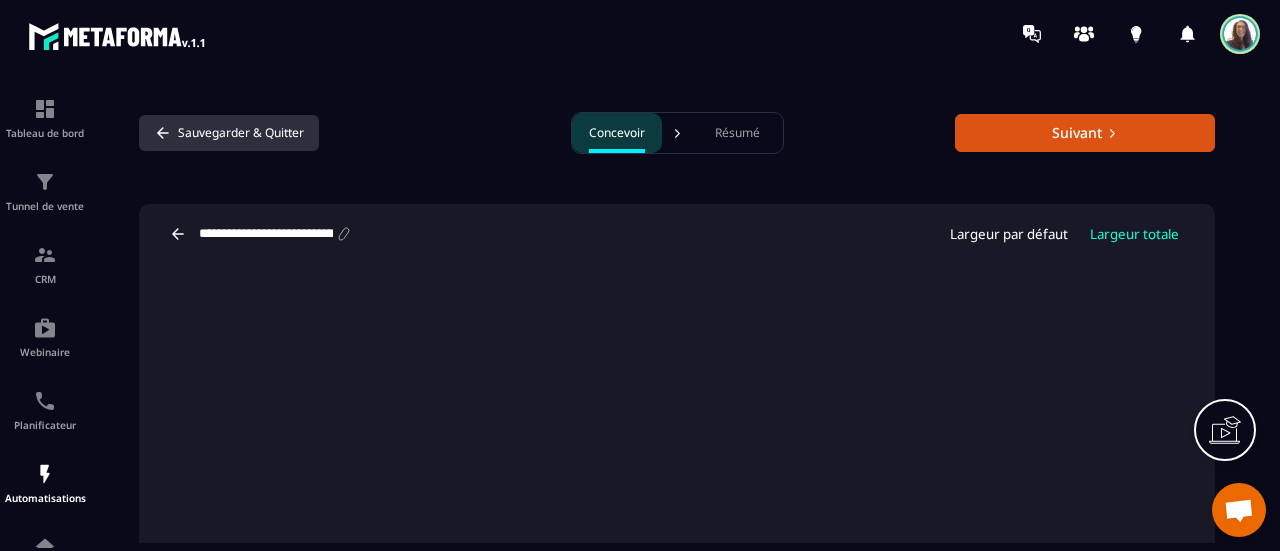 click on "Sauvegarder & Quitter" at bounding box center (229, 133) 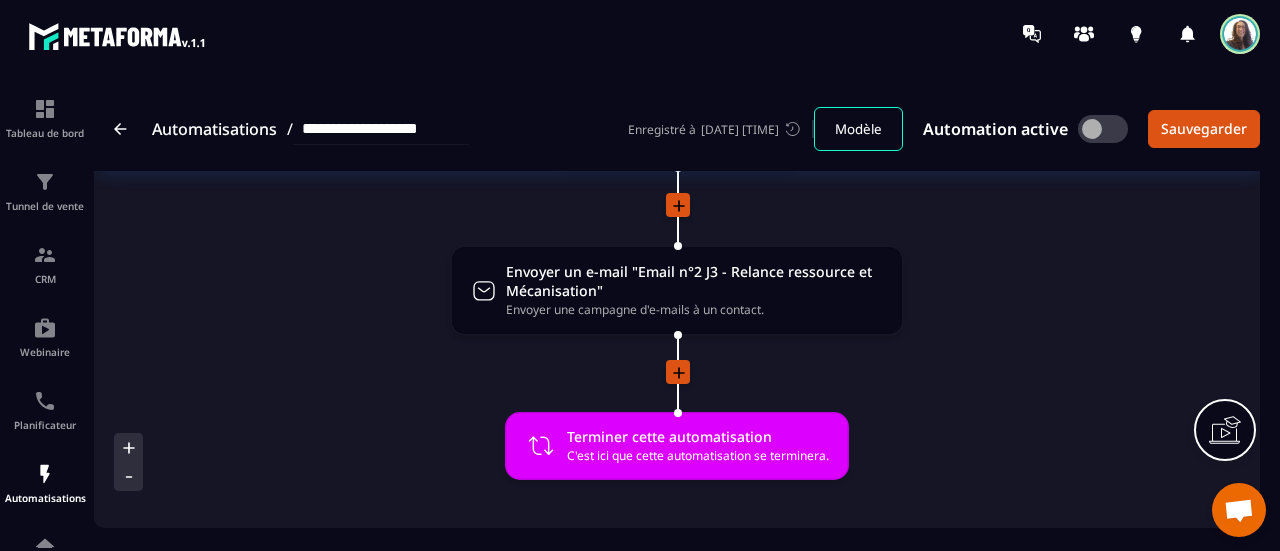 scroll, scrollTop: 758, scrollLeft: 0, axis: vertical 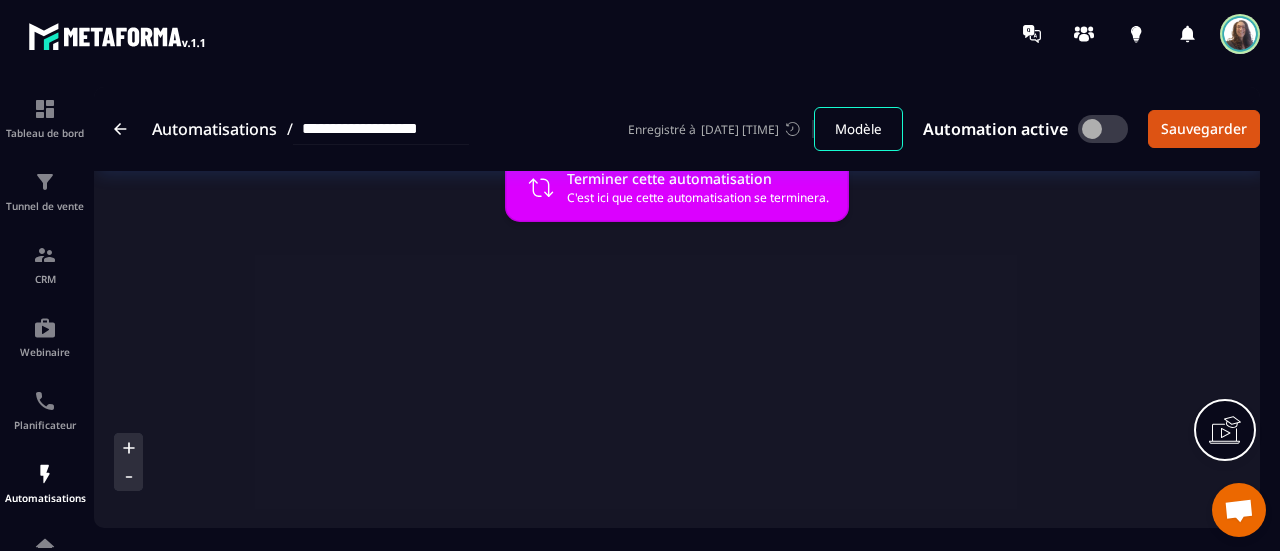 click on "Modèle" at bounding box center (858, 129) 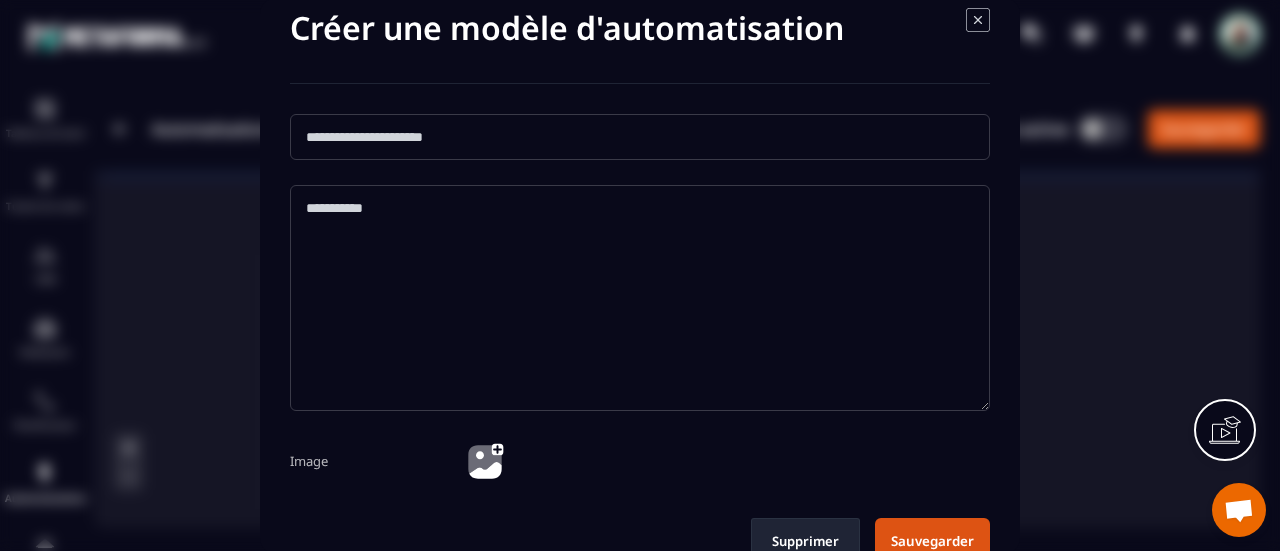 scroll, scrollTop: 0, scrollLeft: 0, axis: both 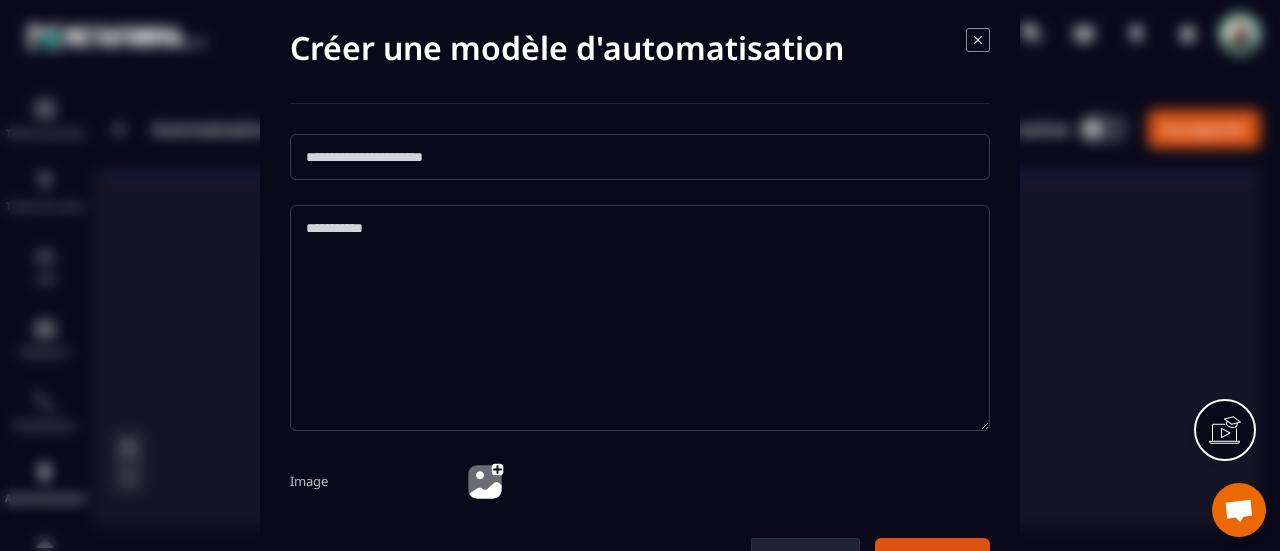 click 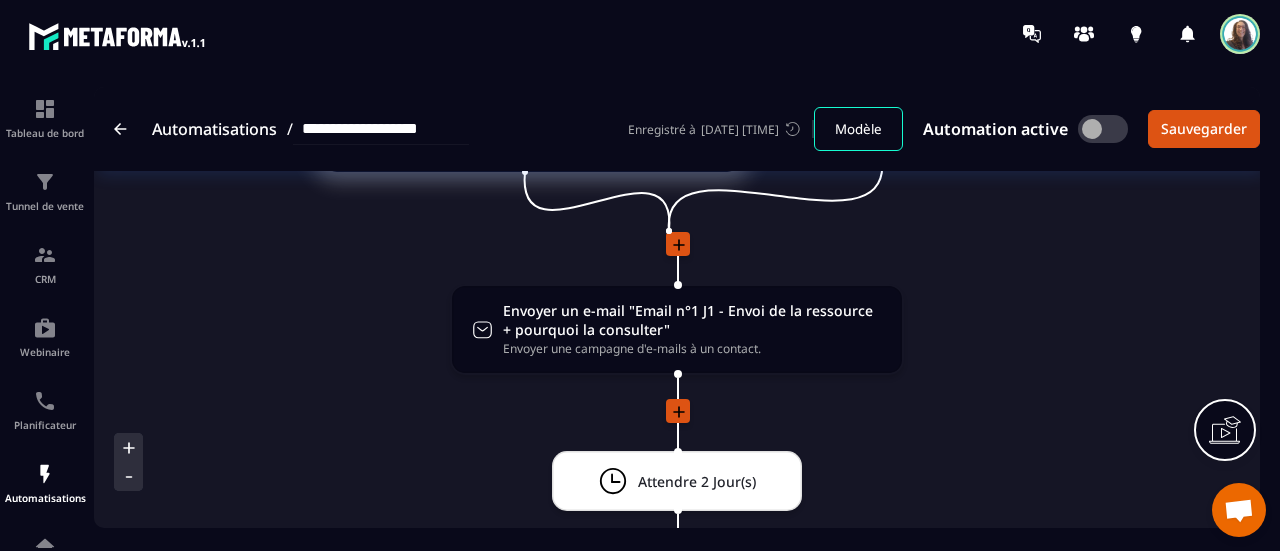 scroll, scrollTop: 0, scrollLeft: 0, axis: both 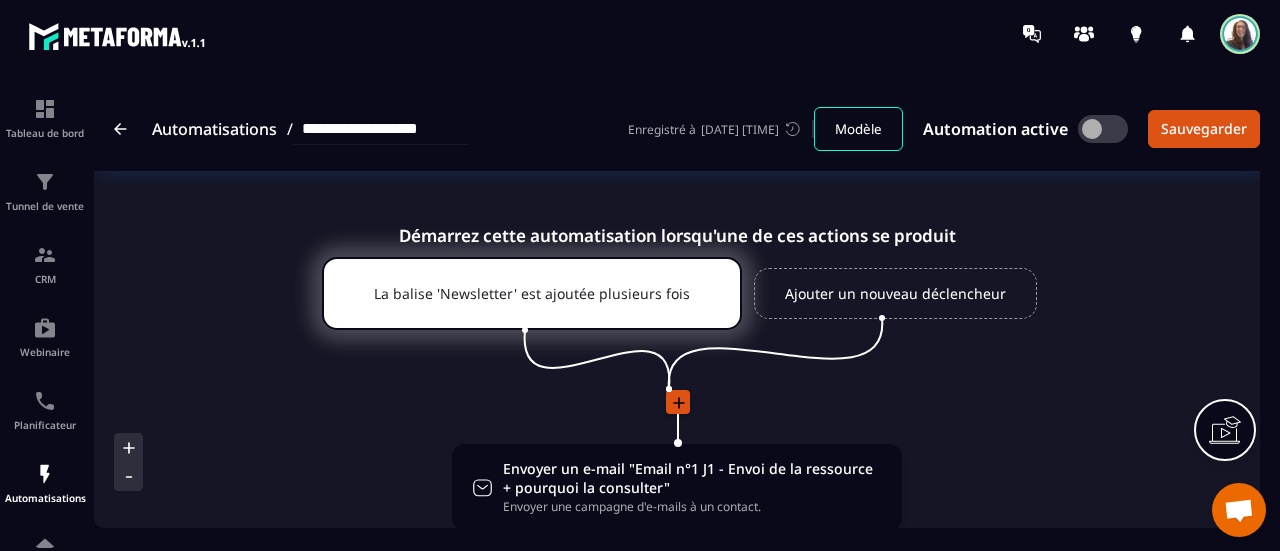 click at bounding box center (120, 129) 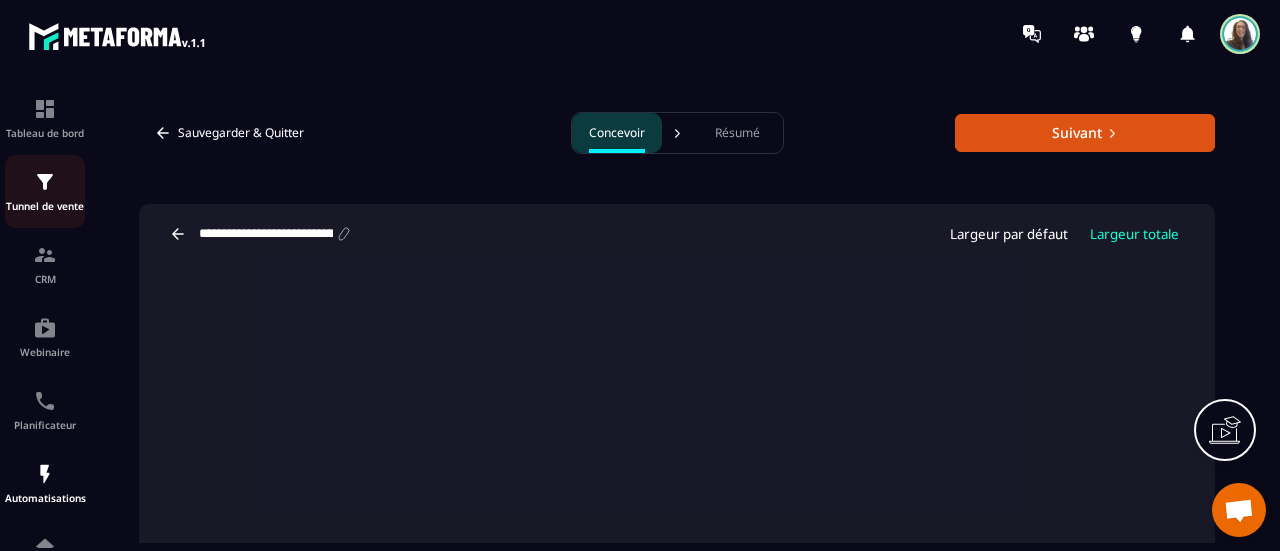 click at bounding box center [45, 182] 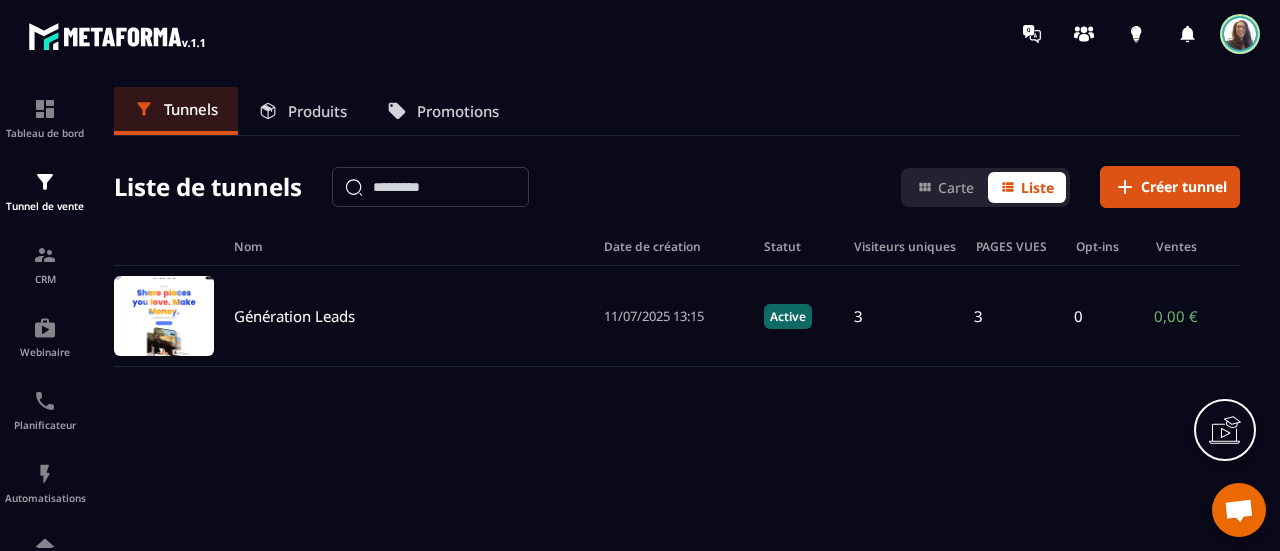 click at bounding box center (1240, 34) 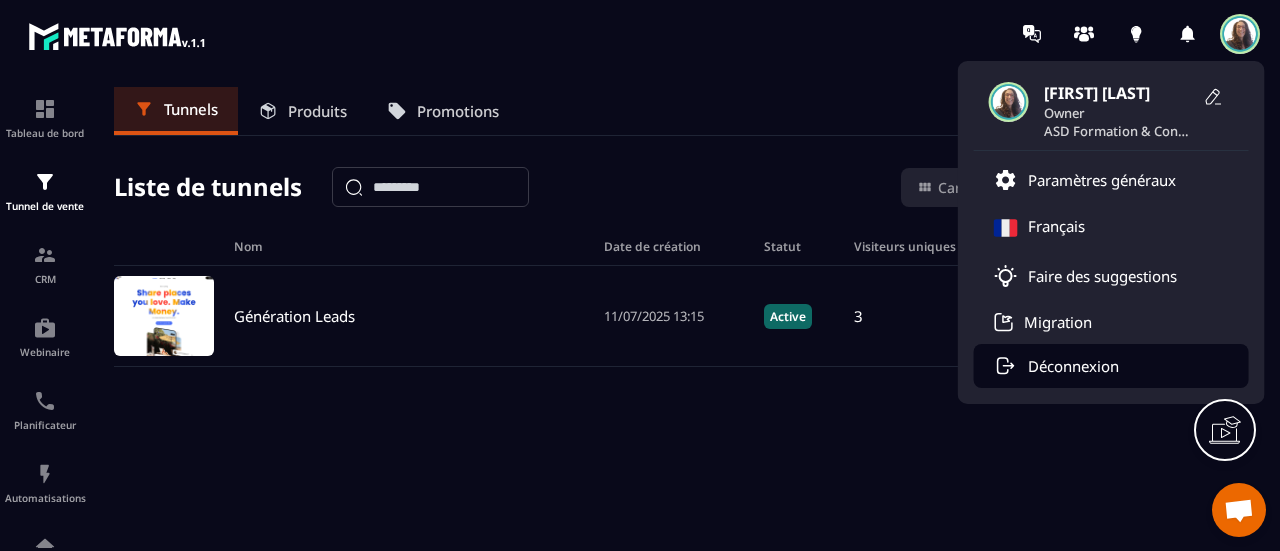 click on "Déconnexion" at bounding box center (1073, 366) 